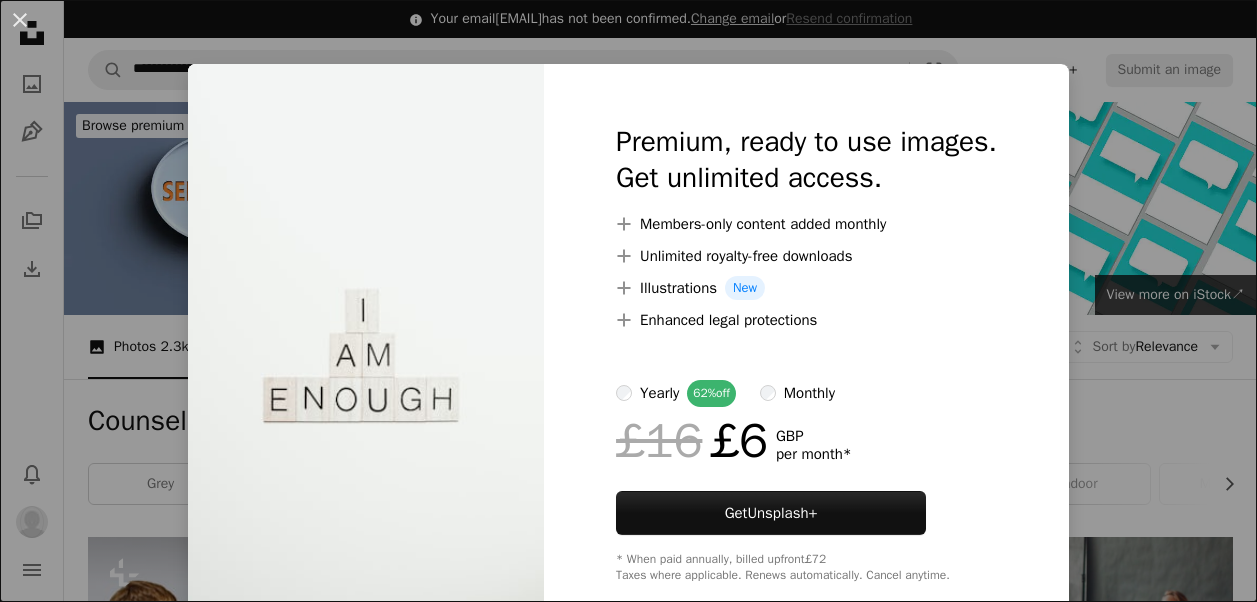 scroll, scrollTop: 2301, scrollLeft: 0, axis: vertical 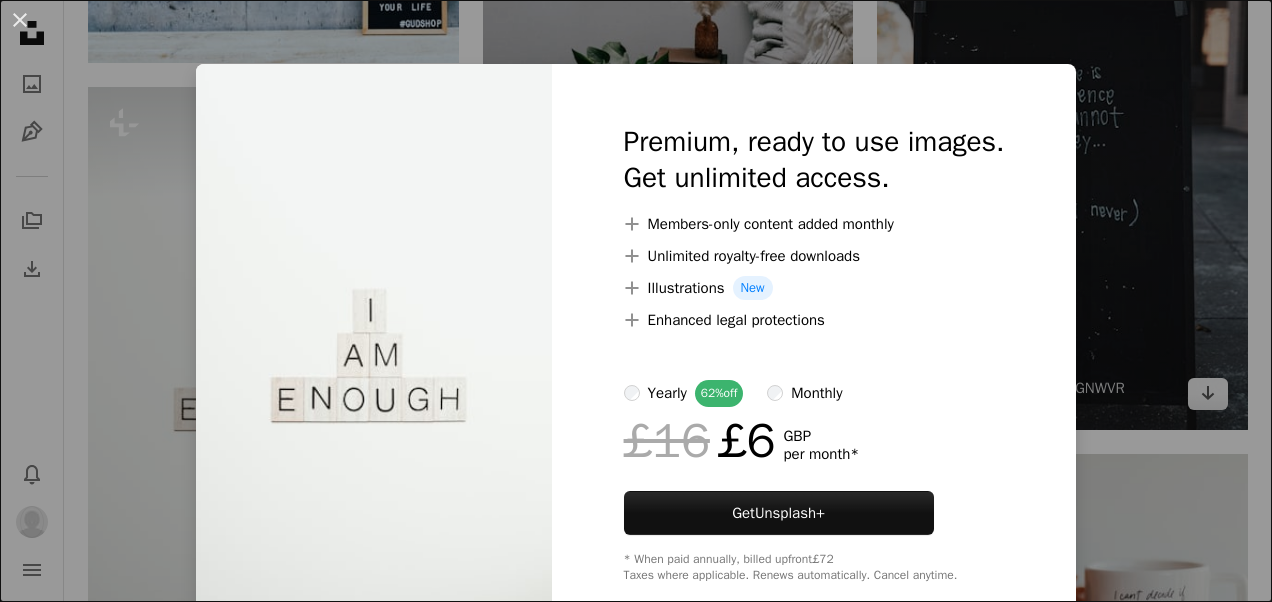 click on "An X shape Premium, ready to use images. Get unlimited access. A plus sign Members-only content added monthly A plus sign Unlimited royalty-free downloads A plus sign Illustrations  New A plus sign Enhanced legal protections yearly 62%  off monthly £16   £6 GBP per month * Get  Unsplash+ * When paid annually, billed upfront  £72 Taxes where applicable. Renews automatically. Cancel anytime." at bounding box center [636, 301] 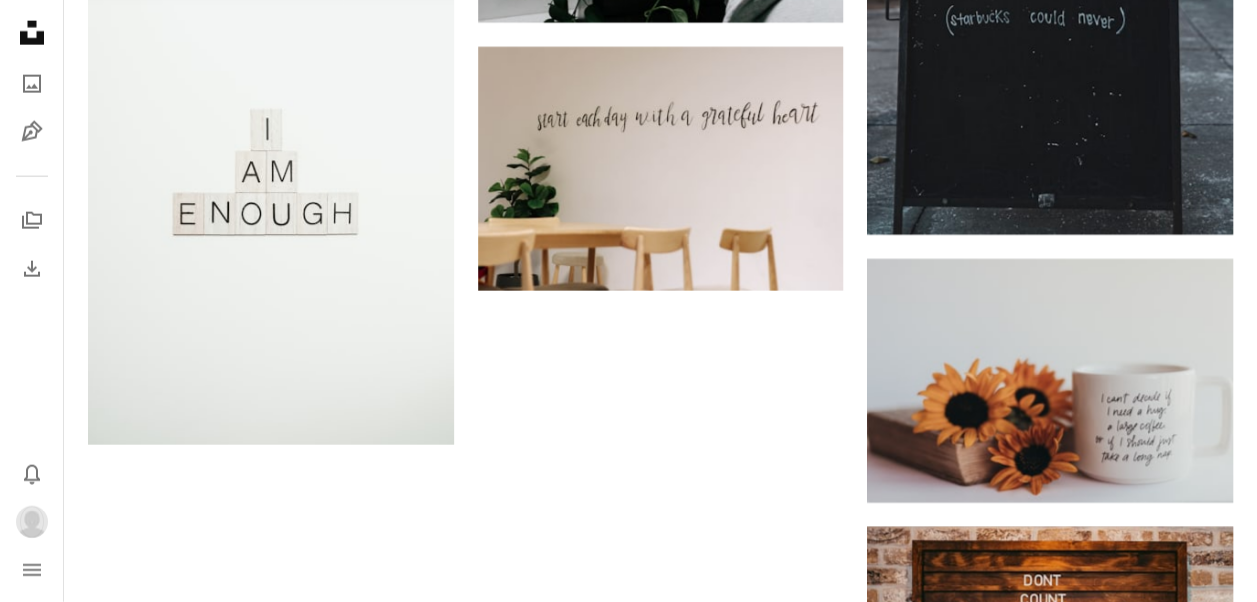 scroll, scrollTop: 2497, scrollLeft: 0, axis: vertical 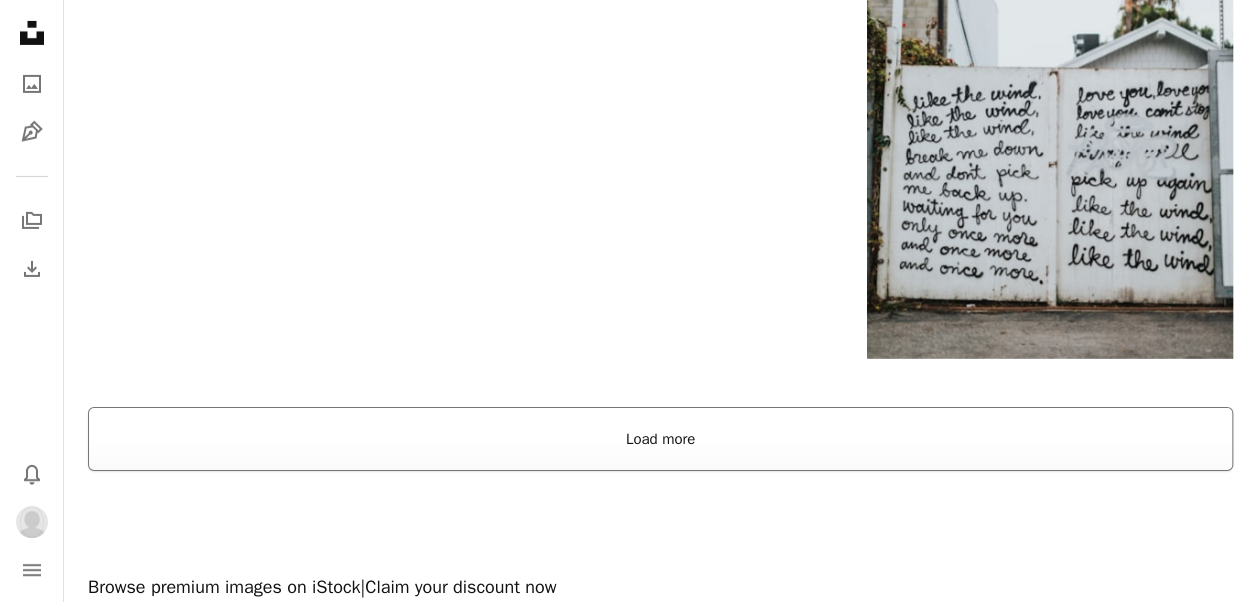 click on "Load more" at bounding box center [660, 439] 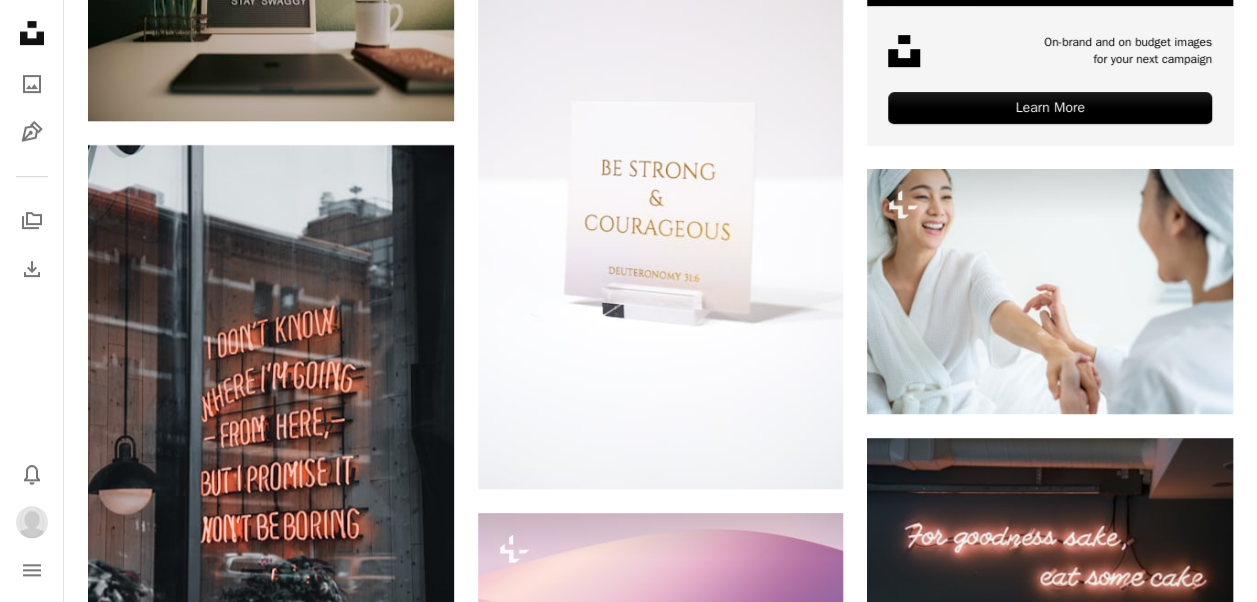 scroll, scrollTop: 8159, scrollLeft: 0, axis: vertical 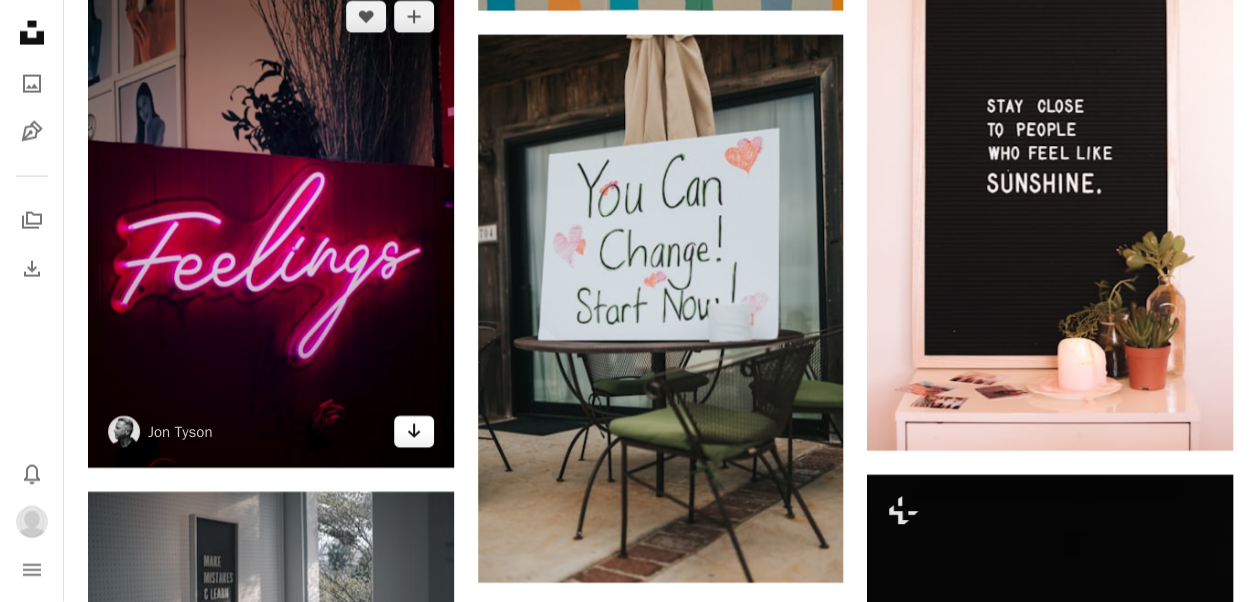 click on "Arrow pointing down" 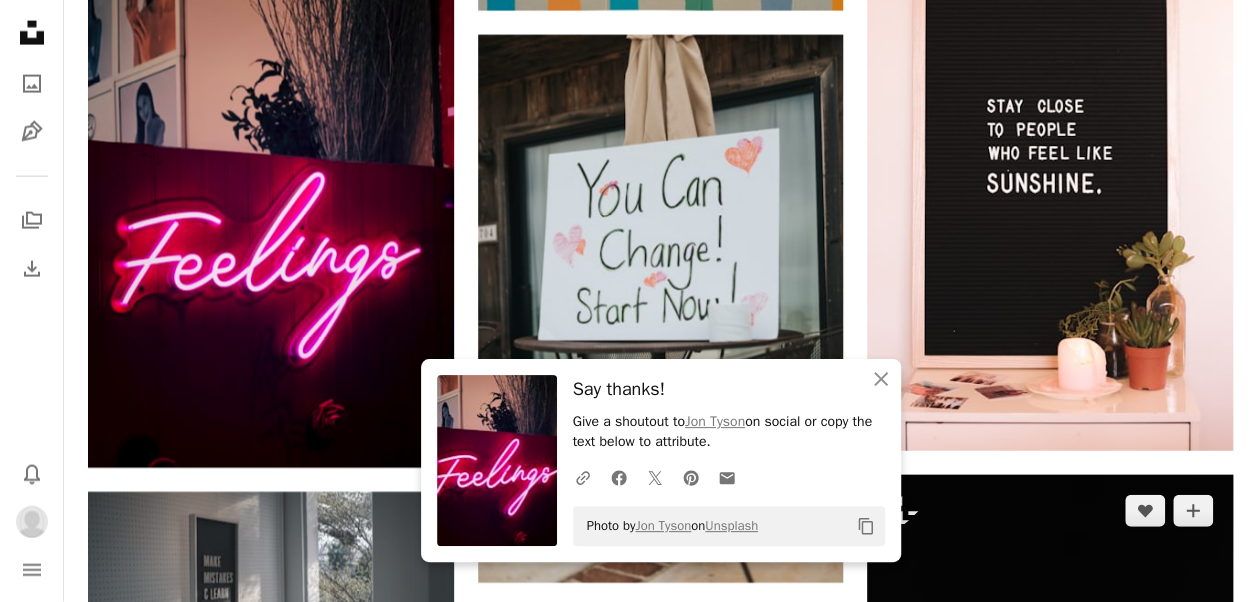 click at bounding box center [1050, 701] 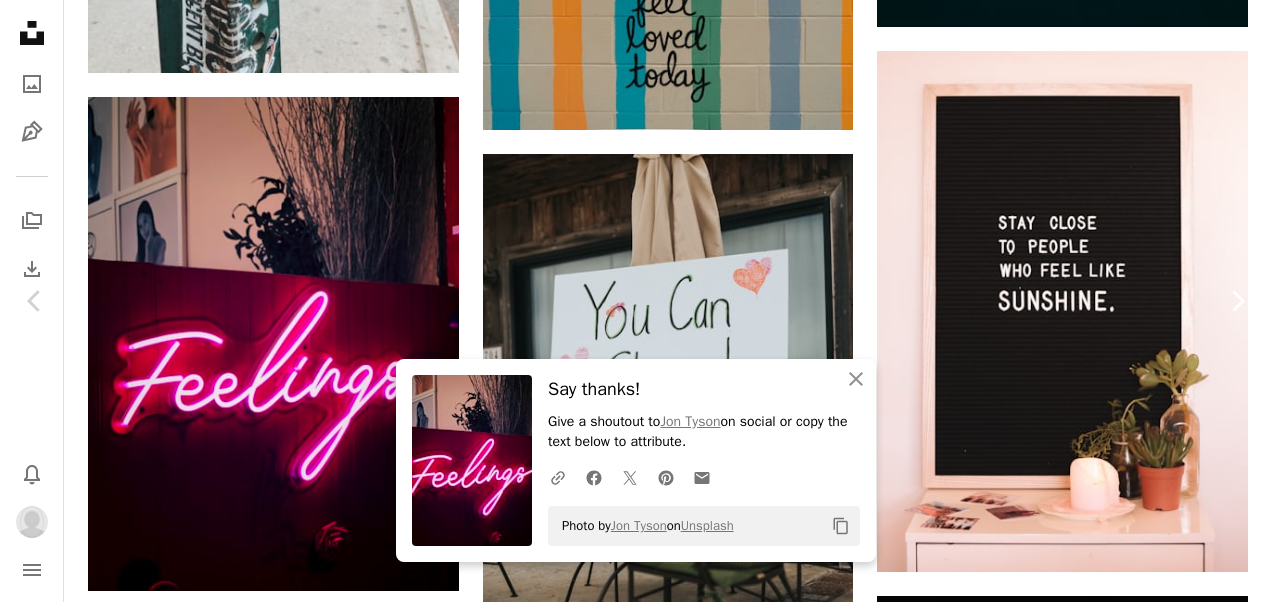 click on "Chevron right" at bounding box center (1237, 301) 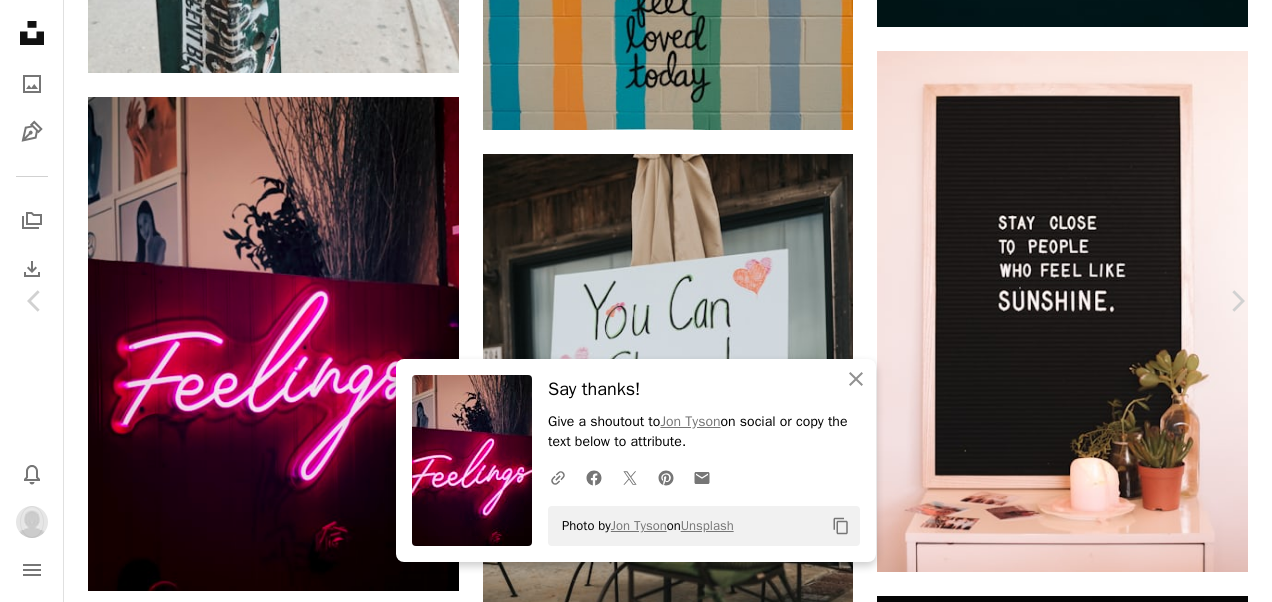 click on "An X shape Chevron left Chevron right An X shape Close Say thanks! Give a shoutout to  [FIRST] [LAST]  on social or copy the text below to attribute. A URL sharing icon (chains) Facebook icon X (formerly Twitter) icon Pinterest icon An envelope Photo by  [FIRST] [LAST]  on  Unsplash
Copy content [FIRST] [LAST] [FIRST][LAST] A heart A plus sign Edit image   Plus sign for Unsplash+ Download Chevron down Zoom in Views 816,745 Downloads 4,575 Featured in Photos A forward-right arrow Share Info icon Info More Actions Calendar outlined Published on  January 3, 2020 Camera Apple, iPhone 11 Pro Max Safety Free to use under the  Unsplash License human light neon sign words Browse premium related images on iStock  |  Save 20% with code UNSPLASH20 View more on iStock  ↗ Related images A heart A plus sign [FIRST] [LAST] Arrow pointing down Plus sign for Unsplash+ A heart A plus sign [FIRST] [LAST] For  Unsplash+ A lock   Download A heart A plus sign [FIRST] [LAST] Available for hire A checkmark inside of a circle A heart A heart" at bounding box center (636, 4427) 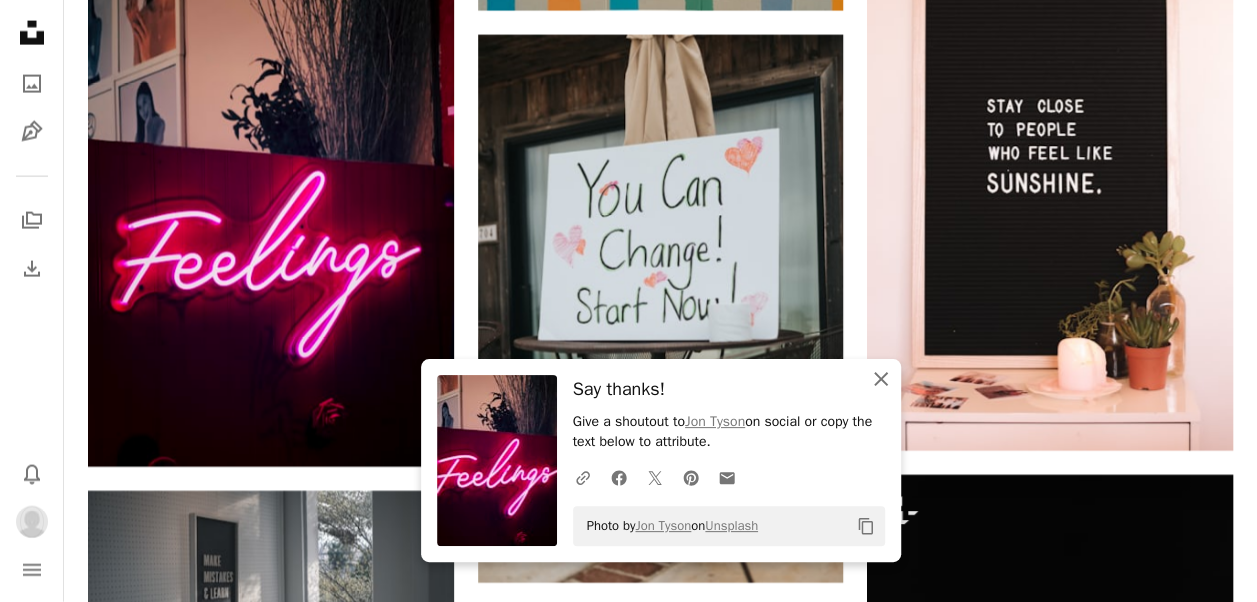 click on "An X shape" 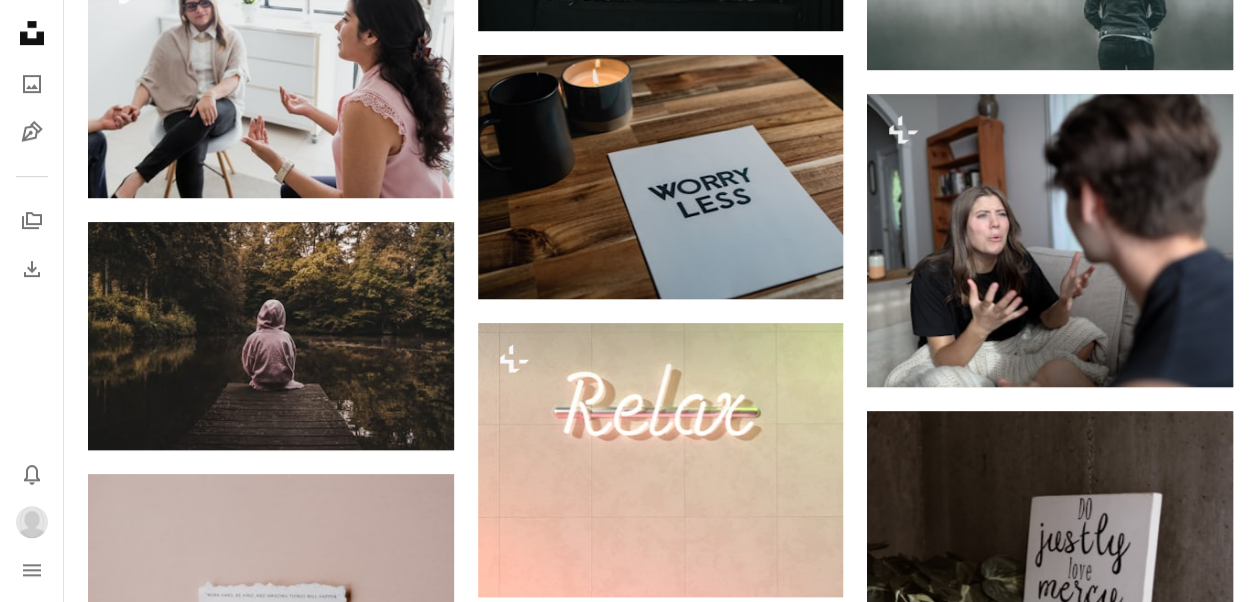 scroll, scrollTop: 15984, scrollLeft: 0, axis: vertical 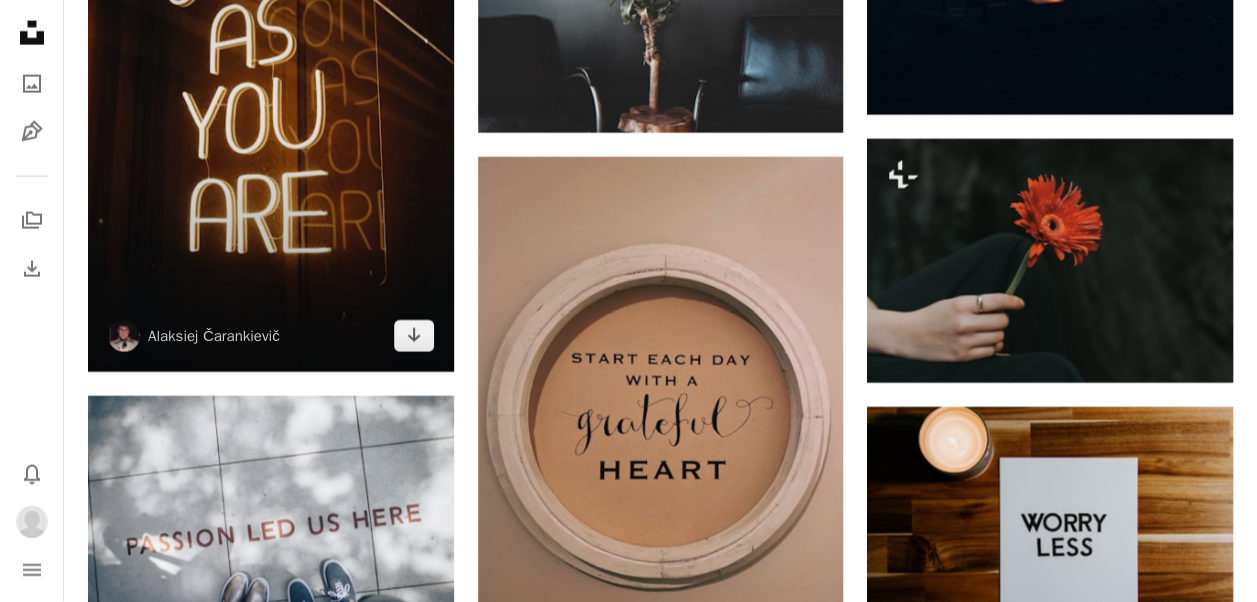 click at bounding box center (271, 98) 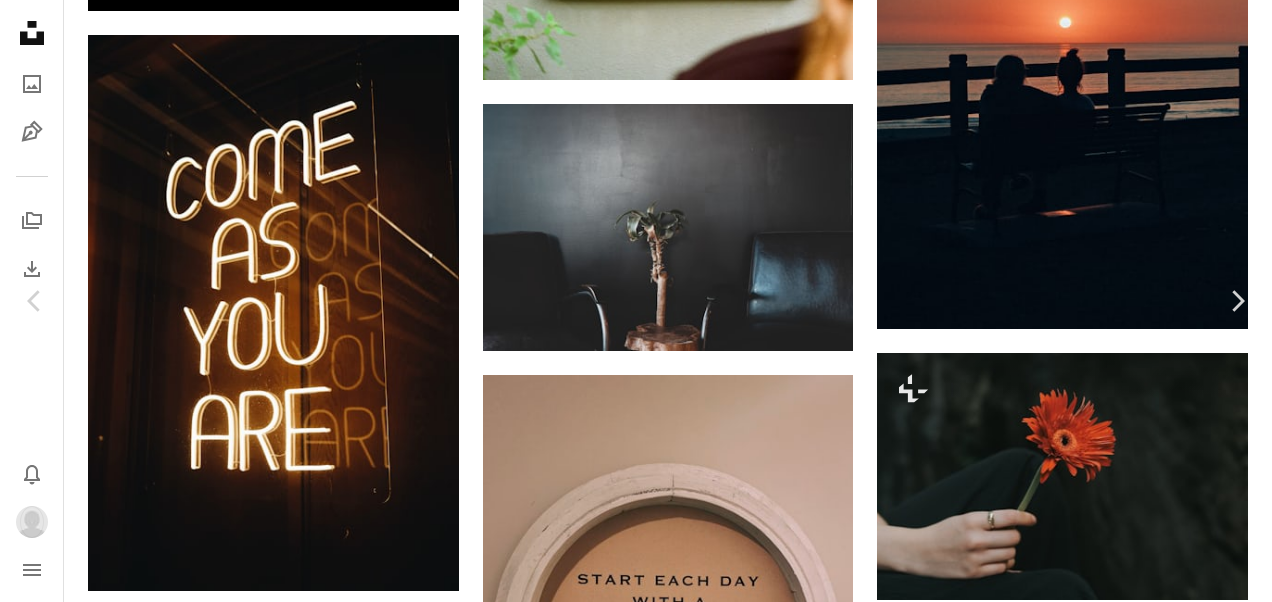 click on "Download" at bounding box center [1087, 3802] 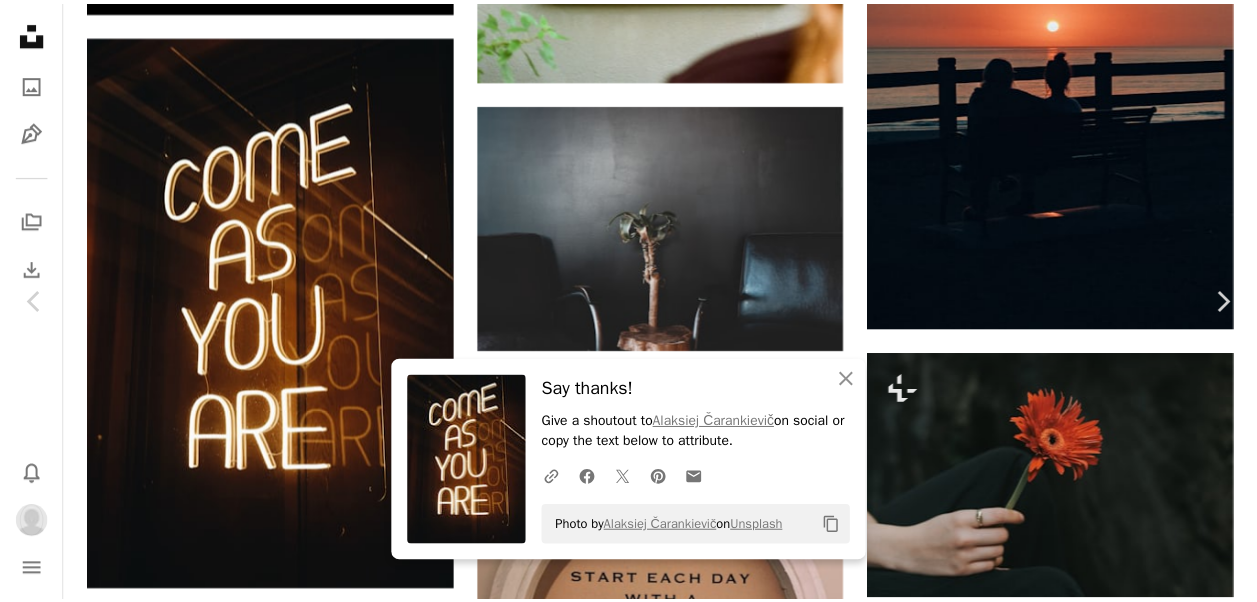 scroll, scrollTop: 74, scrollLeft: 0, axis: vertical 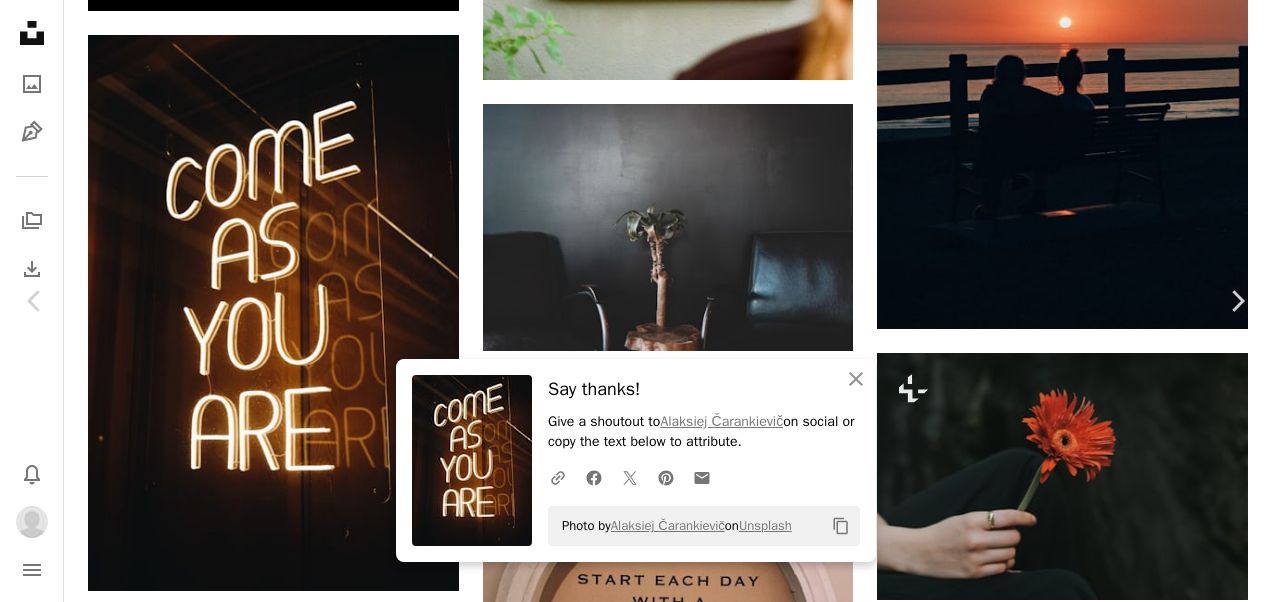 click on "An X shape Chevron left Chevron right An X shape Close Say thanks! Give a shoutout to Alaksiej Čarankievič on social or copy the text below to attribute. A URL sharing icon (chains) Facebook icon X (formerly Twitter) icon Pinterest icon An envelope Photo by Alaksiej Čarankievič on Unsplash Copy content Alaksiej Čarankievič cherenkevich A heart A plus sign Edit image Plus sign for Unsplash+ Download Chevron down Zoom in Views 2,824,029 Downloads 7,006 Featured in Photos , Spirituality A forward-right arrow Share Info icon Info More Actions A map marker [CITY], [COUNTRY] Calendar outlined Published on December 26, 2022 Camera FUJIFILM, X100V Safety Free to use under the Unsplash License neon spirituality nirvana light lighting text sign symbol czechia praha Browse premium related images on iStock | Save 20% with code UNSPLASH20 View more on iStock ↗ Related images A heart A plus sign Kate Tepl Available for hire A checkmark inside of a circle Arrow pointing down A heart A plus sign" at bounding box center (636, 4056) 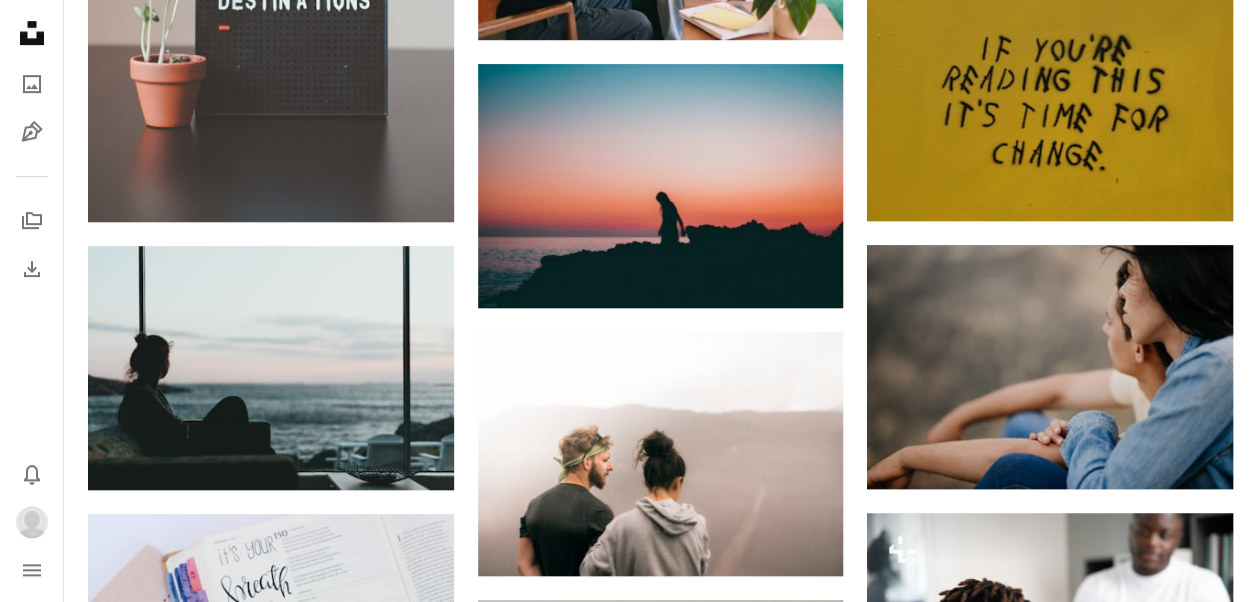 scroll, scrollTop: 23063, scrollLeft: 0, axis: vertical 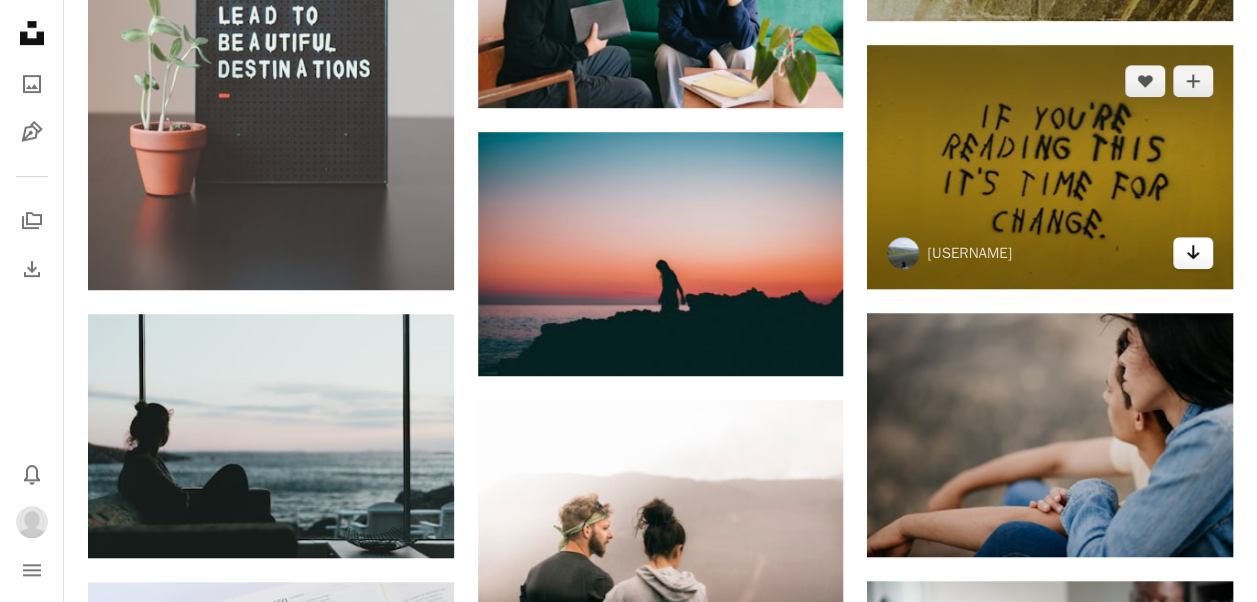 click 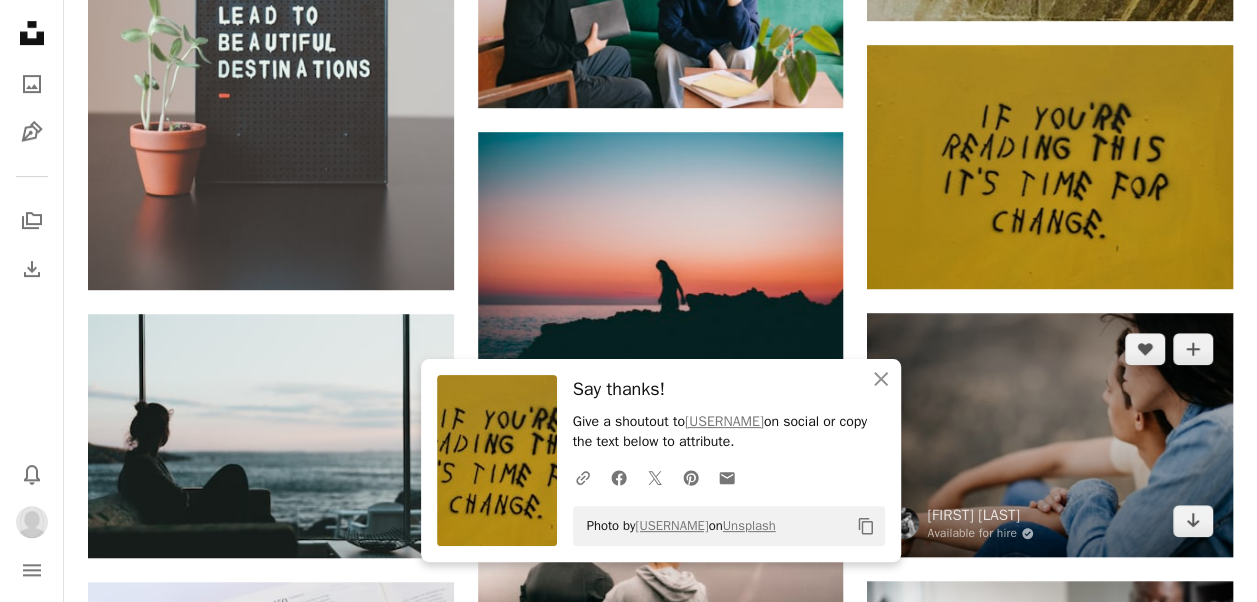 click at bounding box center [1050, 435] 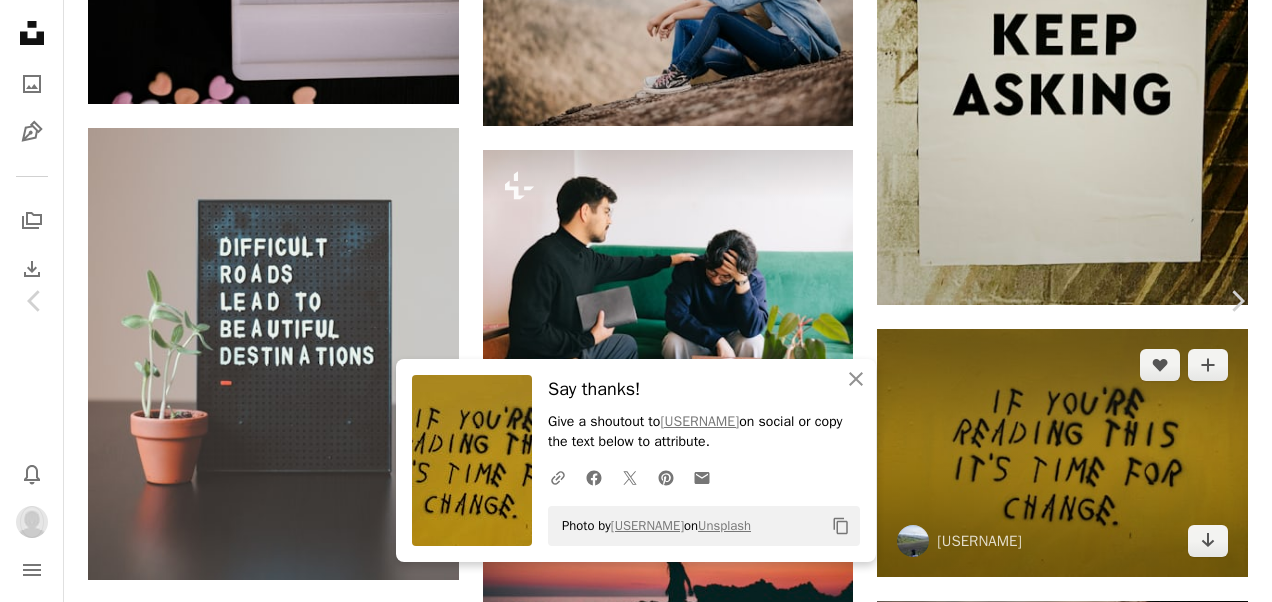 click on "An X shape Chevron left Chevron right An X shape Close Say thanks! Give a shoutout to hayleigh b on social or copy the text below to attribute. A URL sharing icon (chains) Facebook icon X (formerly Twitter) icon Pinterest icon An envelope Photo by hayleigh b on Unsplash Copy content Vitor Monthay Available for hire A checkmark inside of a circle A heart A plus sign Edit image Plus sign for Unsplash+ Download Chevron down Zoom in Views 341,555 Downloads 3,088 Featured in Photos A forward-right arrow Share Info icon Info More Actions Calendar outlined Published on June 23, 2021 Camera Canon, EOS 6D Mark II Safety Free to use under the Unsplash License love wedding couple inspiration editorial montain woman girl human people face grey female clothing smile hair brown apparel jeans denim Browse premium related images on iStock | Save 20% with code UNSPLASH20 View more on iStock ↗ Related images A heart A plus sign Shwa Hall Arrow pointing down Plus sign for Unsplash+ A heart A plus sign For" at bounding box center (636, 5554) 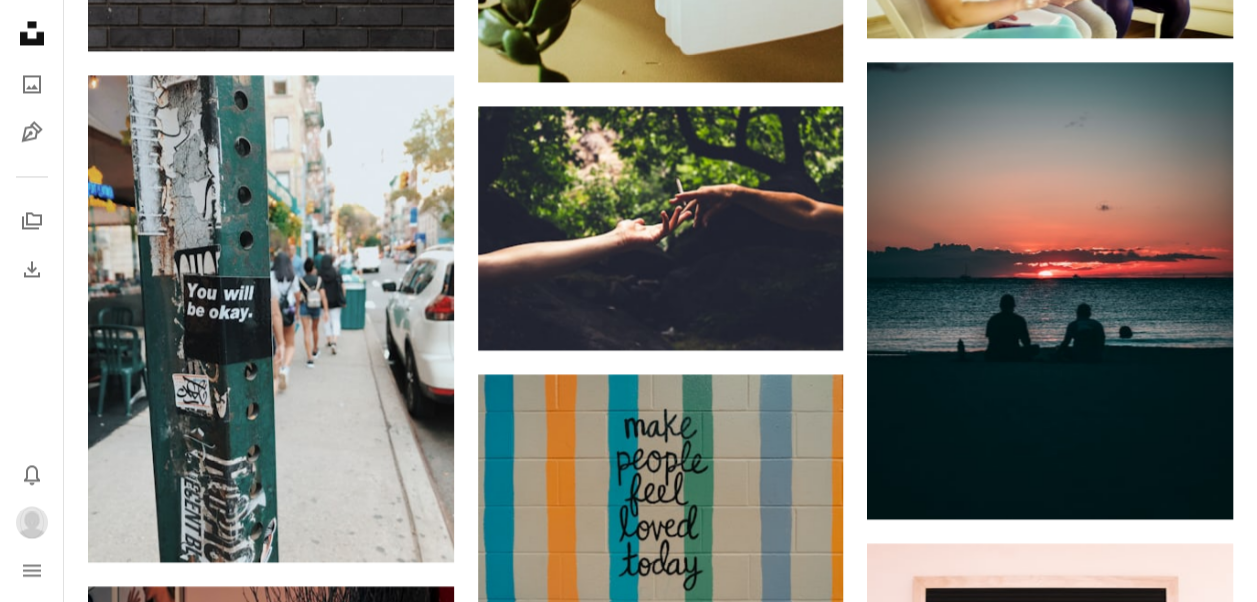 scroll, scrollTop: 0, scrollLeft: 0, axis: both 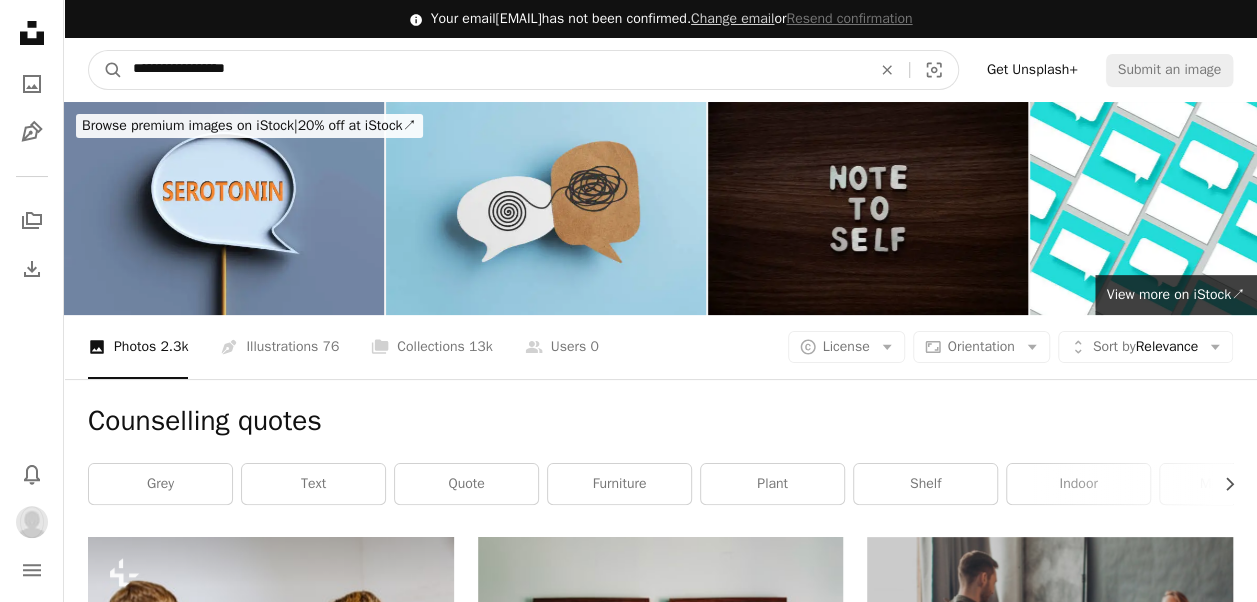drag, startPoint x: 272, startPoint y: 70, endPoint x: -4, endPoint y: 60, distance: 276.1811 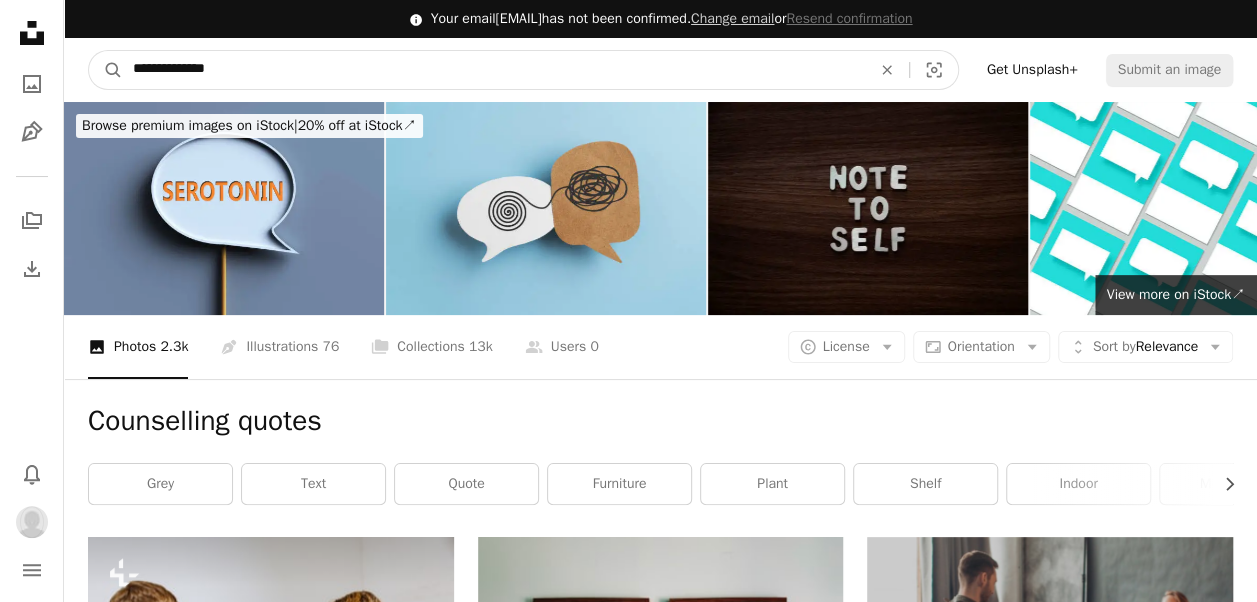 type on "**********" 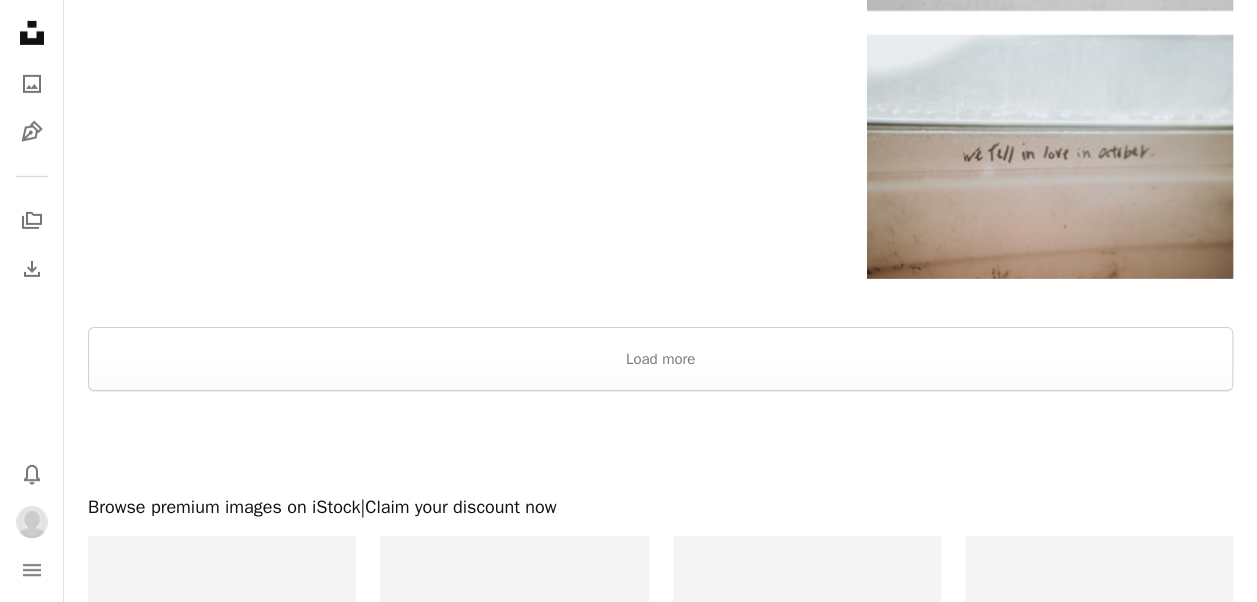 scroll, scrollTop: 3358, scrollLeft: 0, axis: vertical 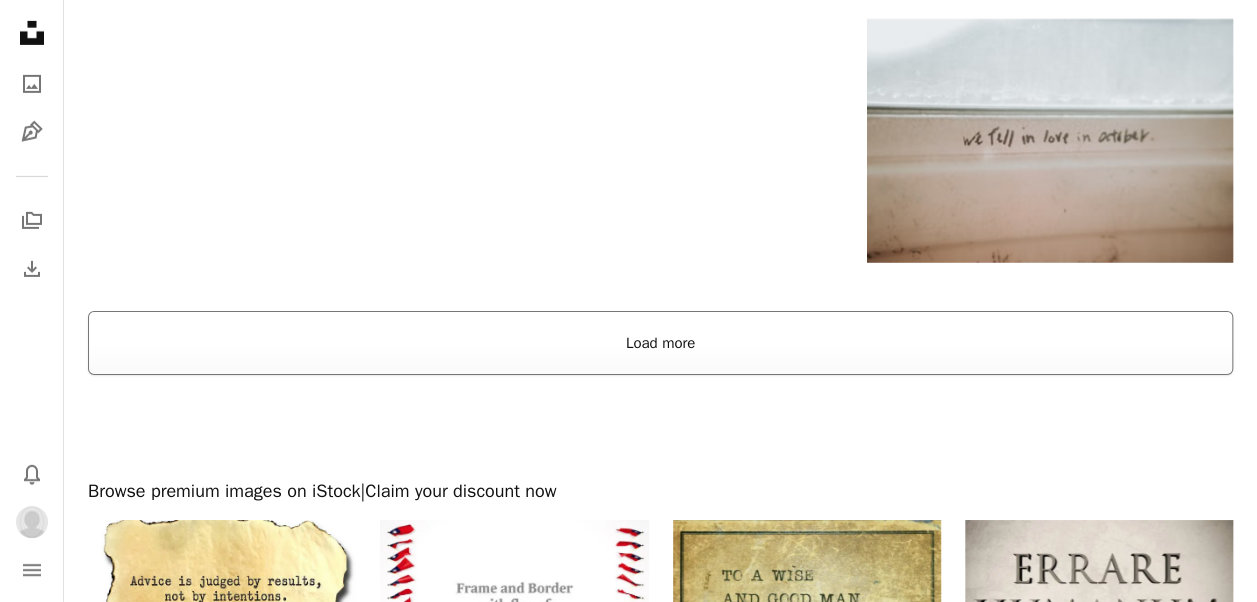 click on "Load more" at bounding box center [660, 343] 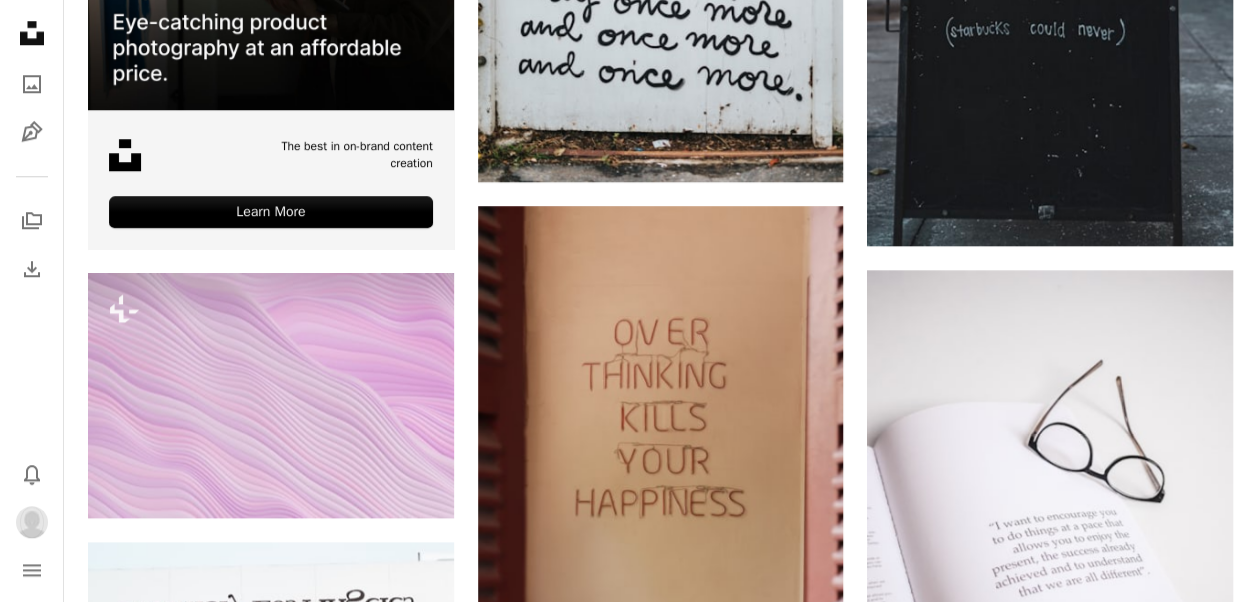 scroll, scrollTop: 4620, scrollLeft: 0, axis: vertical 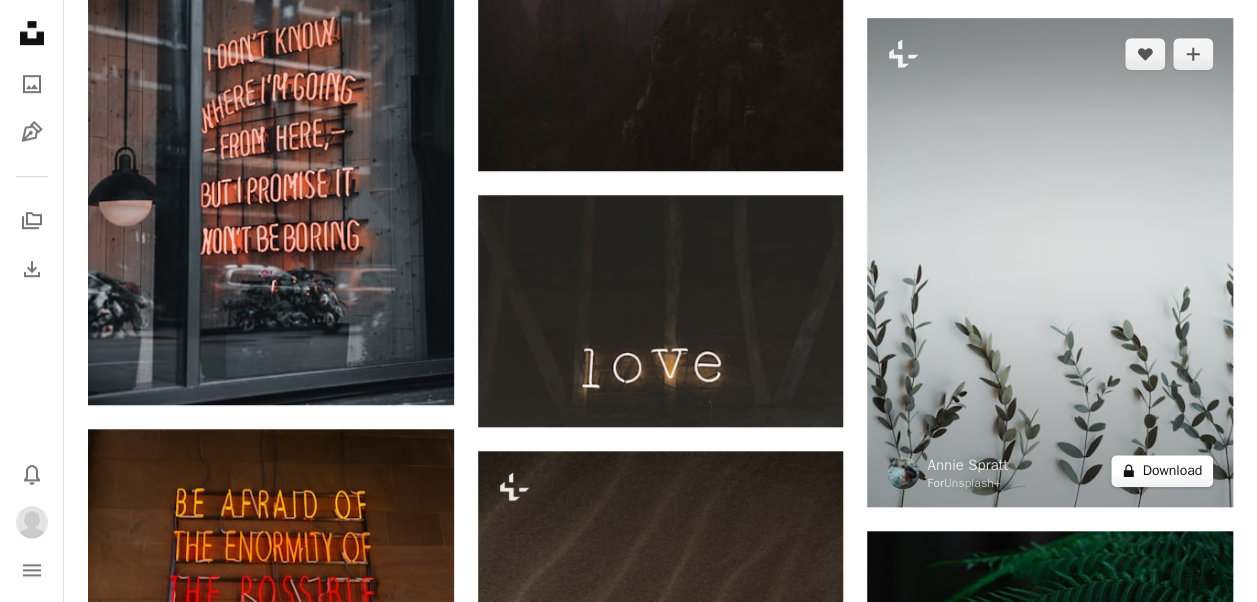 click on "A lock   Download" at bounding box center (1162, 471) 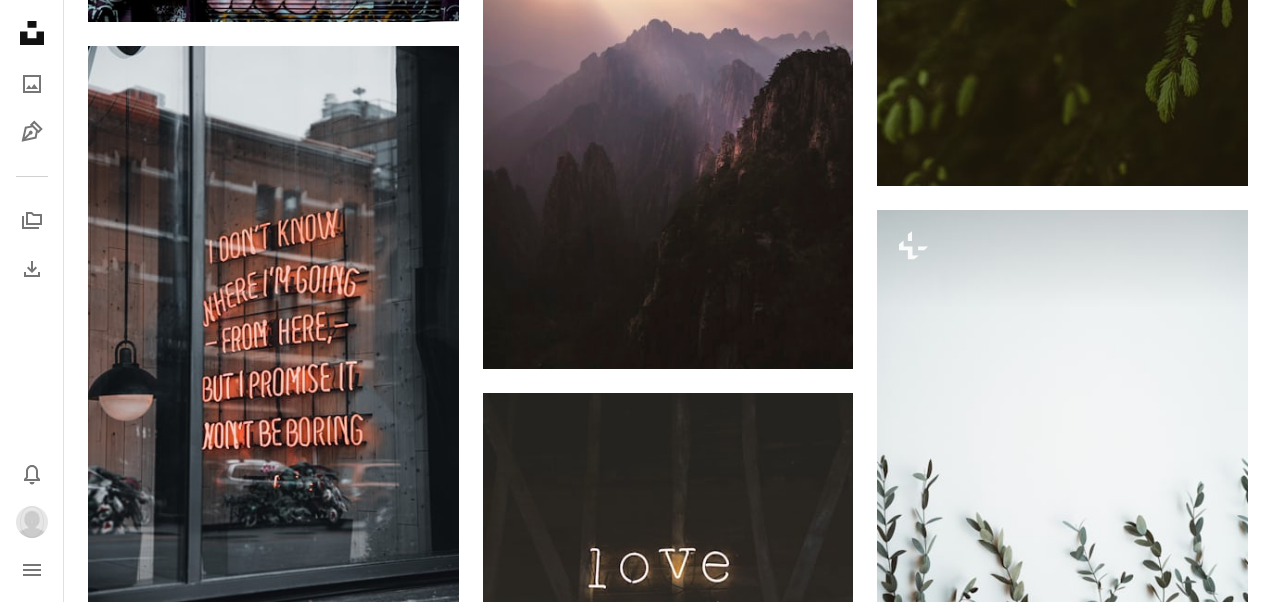 click on "An X shape Premium, ready to use images. Get unlimited access. A plus sign Members-only content added monthly A plus sign Unlimited royalty-free downloads A plus sign Illustrations  New A plus sign Enhanced legal protections yearly 62%  off monthly £16   £6 GBP per month * Get  Unsplash+ * When paid annually, billed upfront  £72 Taxes where applicable. Renews automatically. Cancel anytime." at bounding box center [636, 4312] 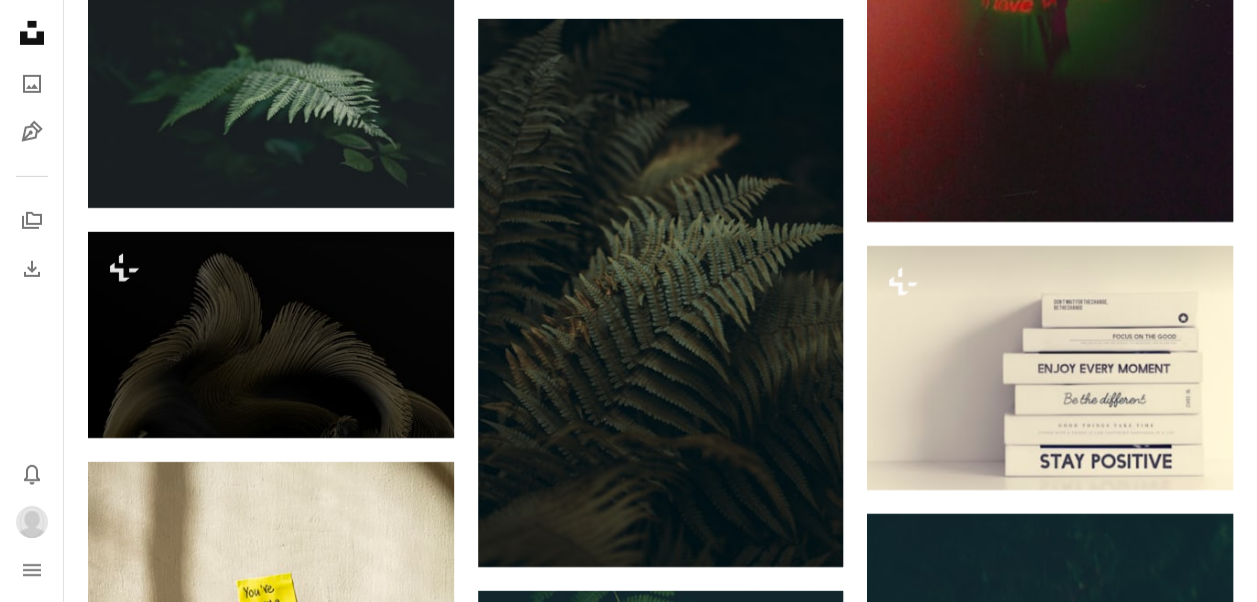 scroll, scrollTop: 22272, scrollLeft: 0, axis: vertical 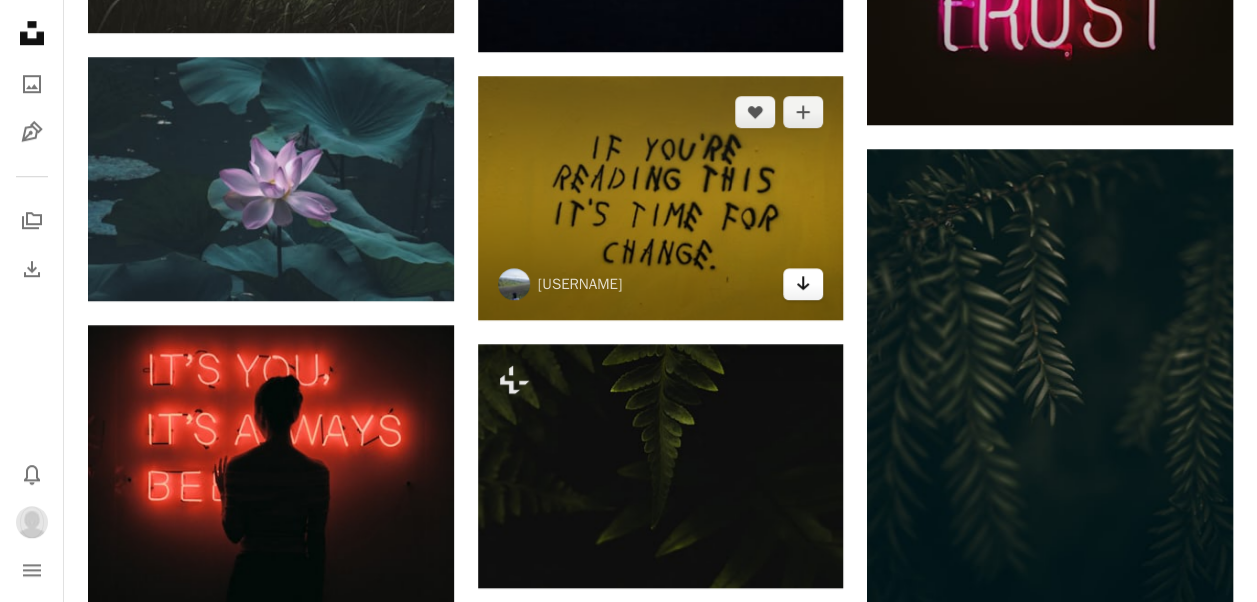 click on "Arrow pointing down" at bounding box center (803, 284) 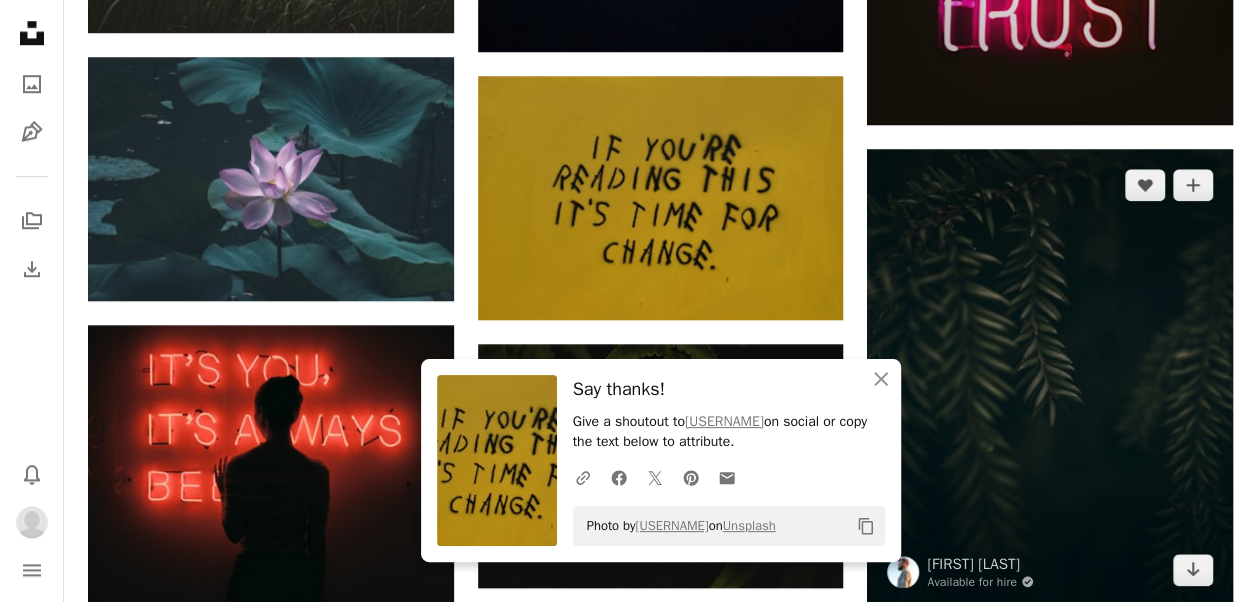 click at bounding box center (1050, 377) 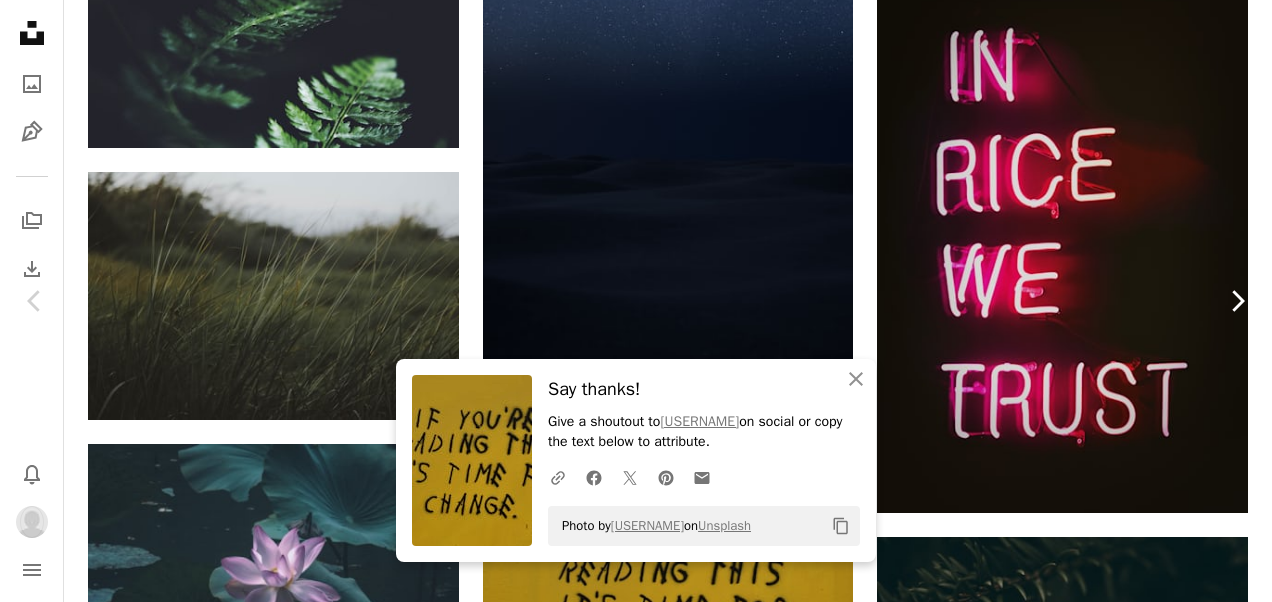 click on "Chevron right" at bounding box center [1237, 301] 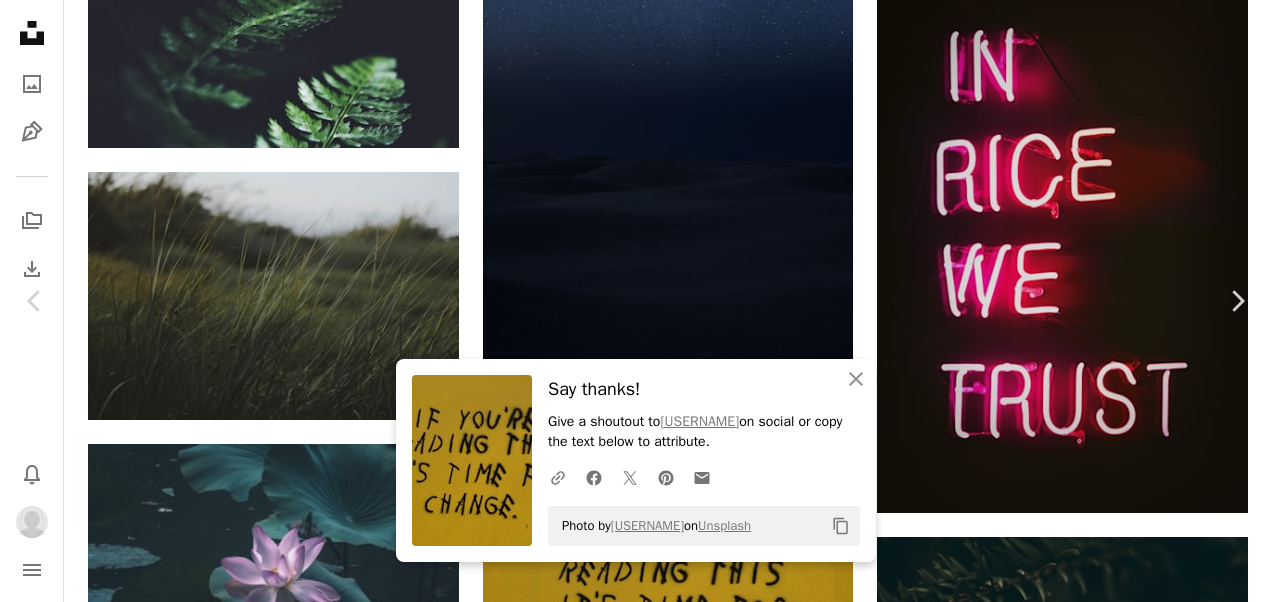 click on "Close Say thanks! Give a shoutout to  [USERNAME]  on social or copy the text below to attribute. A URL sharing icon (chains) Facebook icon X (formerly Twitter) icon Pinterest icon An envelope Photo by  [USERNAME]  on  Unsplash
Copy content [USERNAME] [USERNAME] A heart A plus sign Edit image   Plus sign for Unsplash+ Download Chevron down Zoom in Views 4,235,076 Downloads 26,880 Featured in Photos A forward-right arrow Share Info icon Info More Actions The Lotus Flower A map marker [CITY], [COUNTRY] Calendar outlined Published on  [DATE] Safety Free to use under the  Unsplash License flower natural color minimal climate change lotus [COUNTRY] outdoors lily lily flower elegant elegance magenta nature lover lily pads pads human animal people plant Browse premium related images on iStock  |  Save 20% with code UNSPLASH20 View more on iStock  ↗ Related images A heart A plus sign [FIRST] [LAST] Available for hire A heart For" at bounding box center [636, 3987] 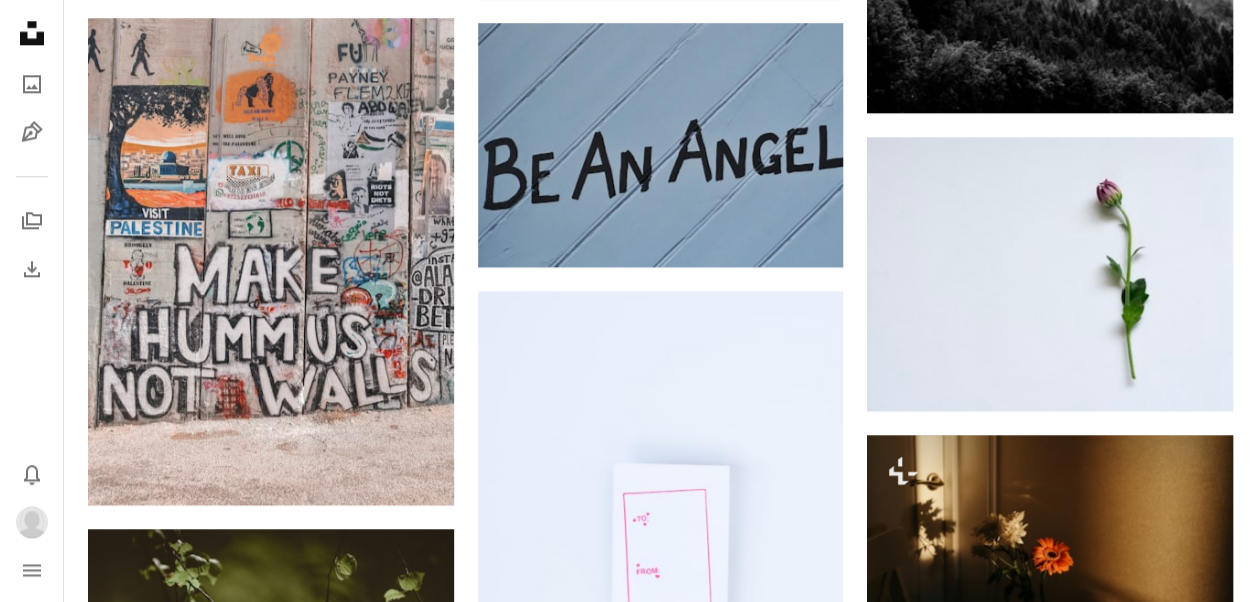 scroll, scrollTop: 38897, scrollLeft: 0, axis: vertical 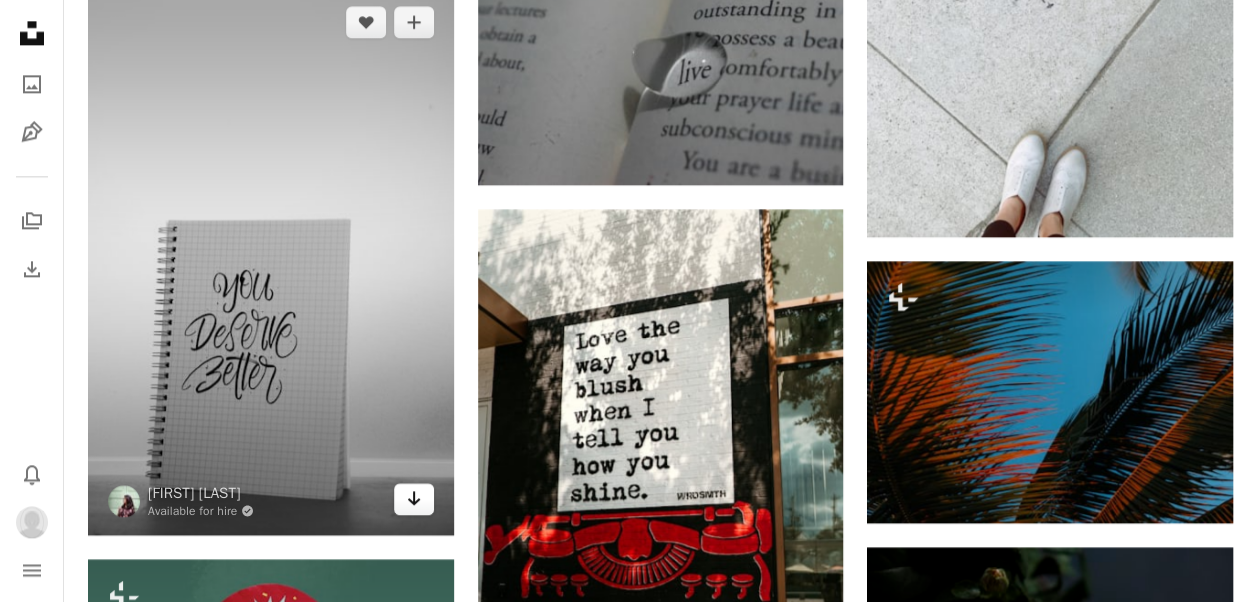 click on "Arrow pointing down" 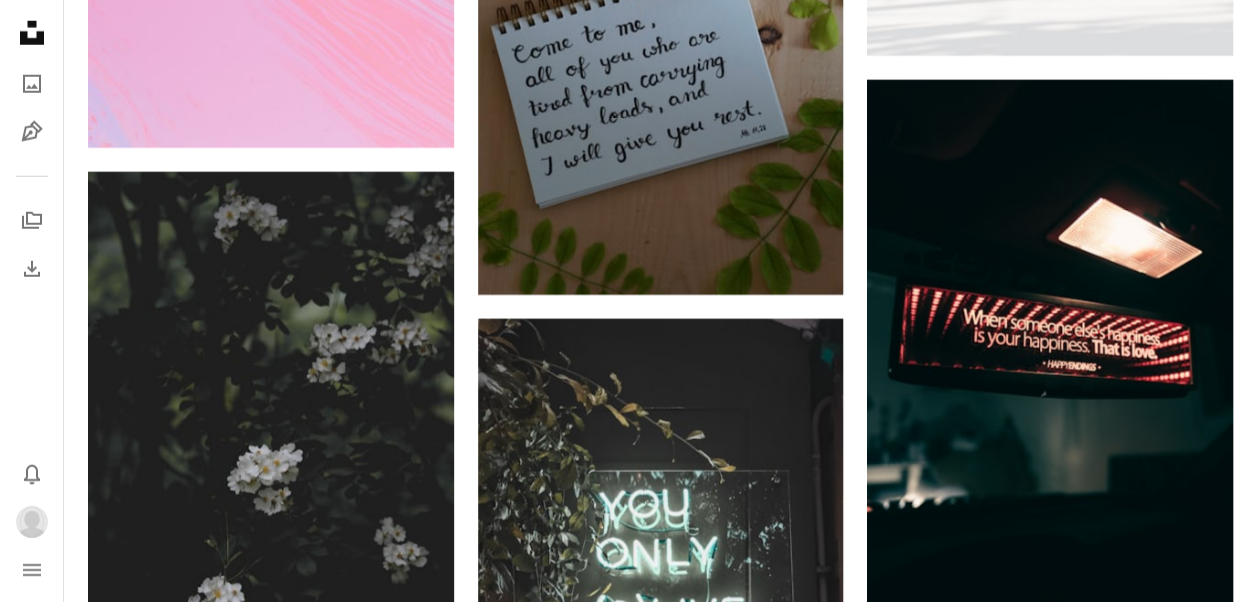 scroll, scrollTop: 78300, scrollLeft: 0, axis: vertical 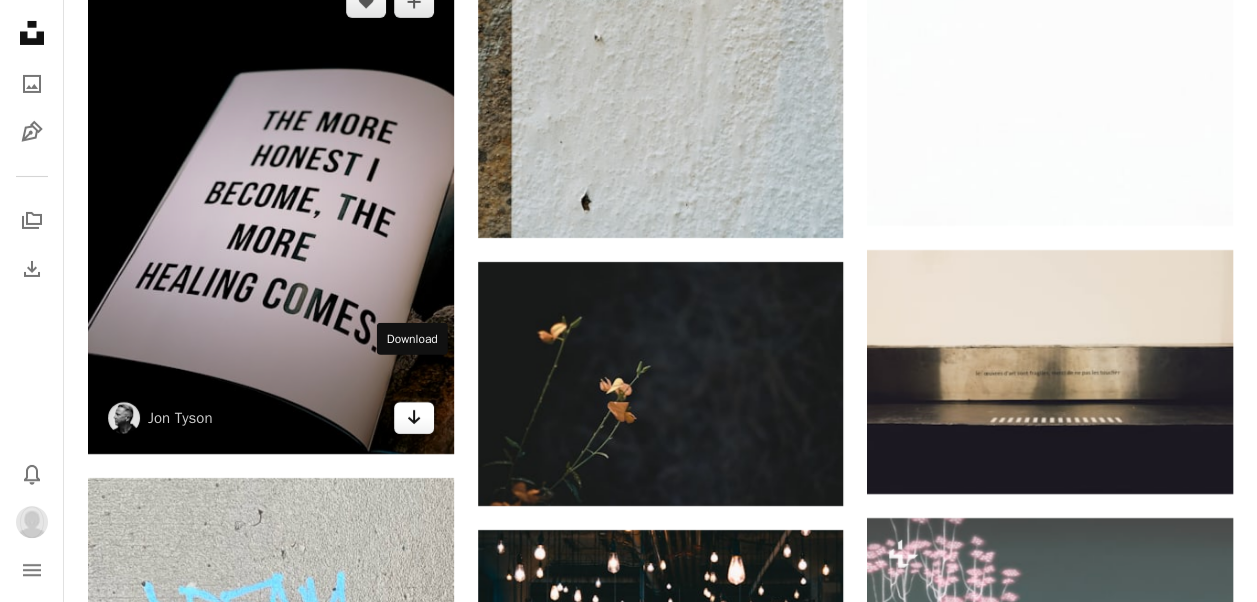 click on "Arrow pointing down" 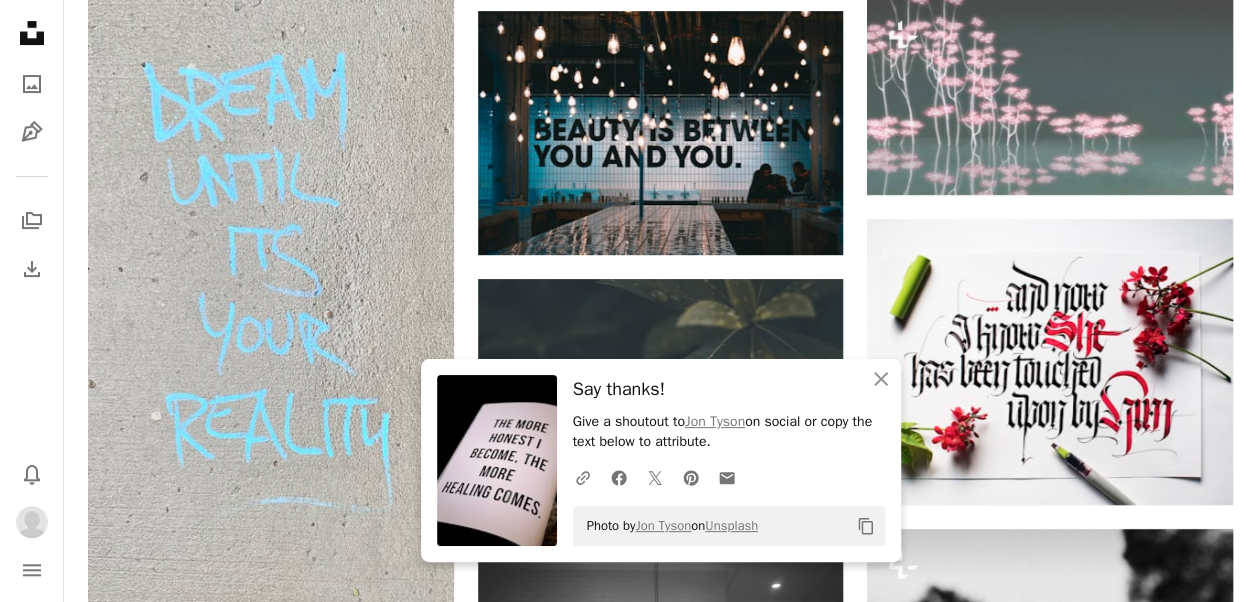 scroll, scrollTop: 87026, scrollLeft: 0, axis: vertical 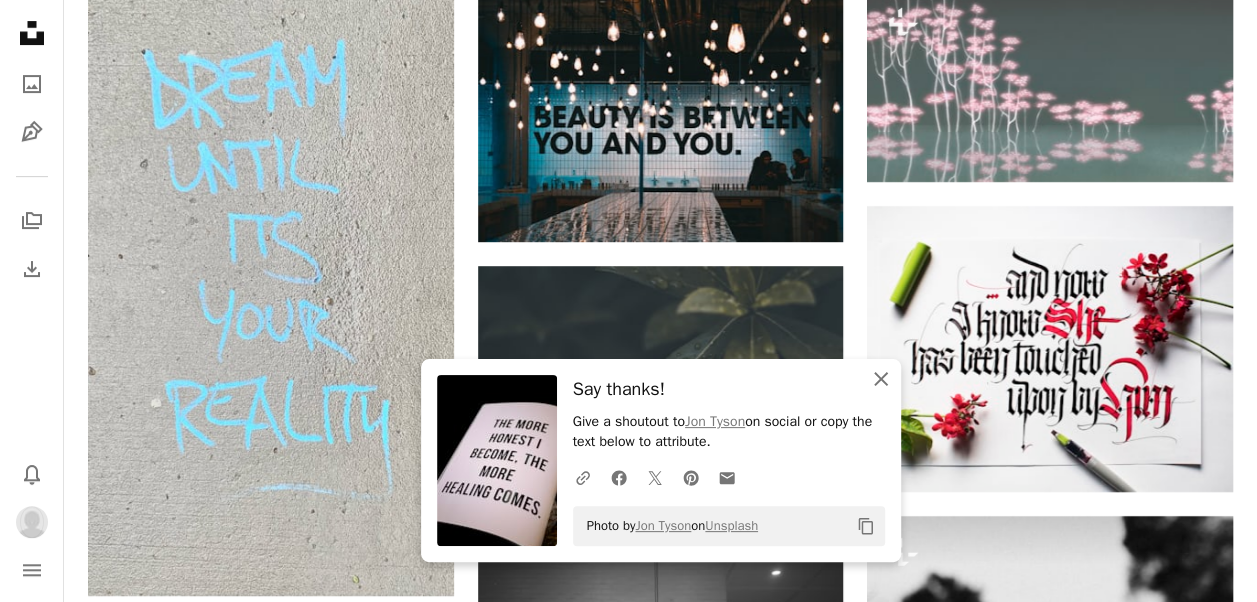 click on "An X shape" 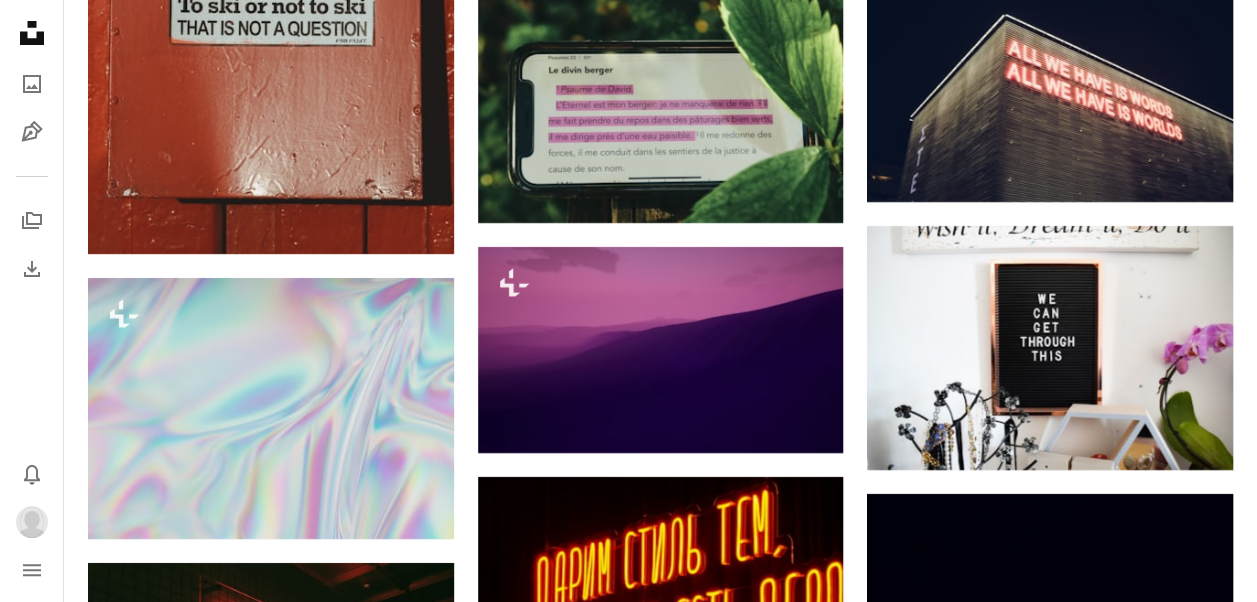 scroll, scrollTop: 90477, scrollLeft: 0, axis: vertical 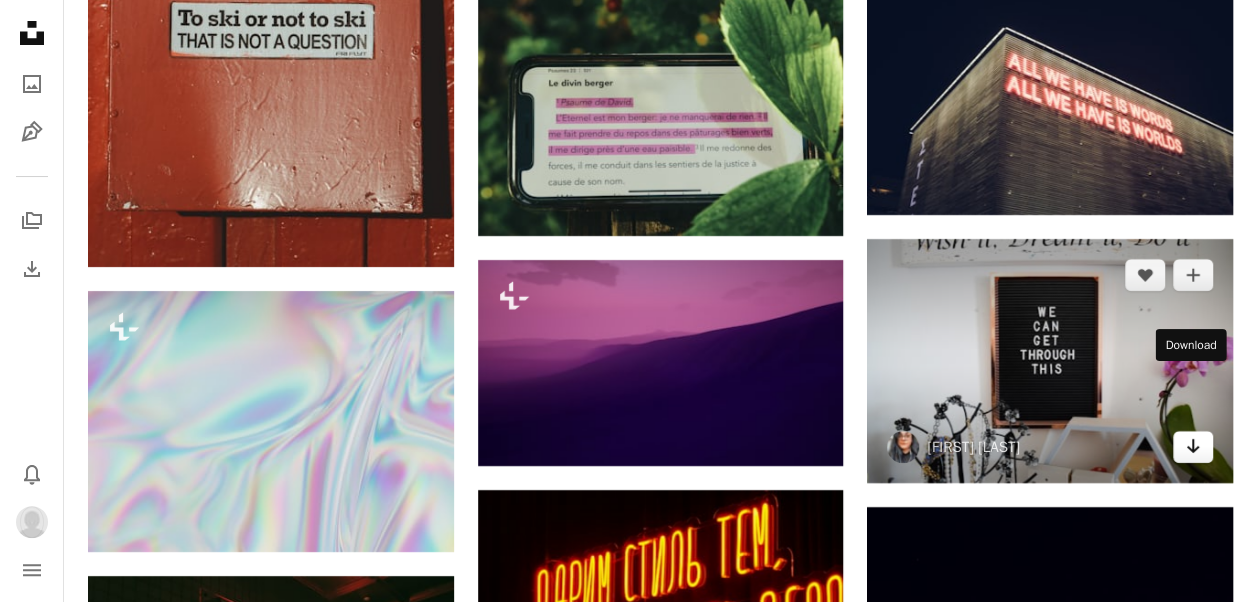 click on "Arrow pointing down" 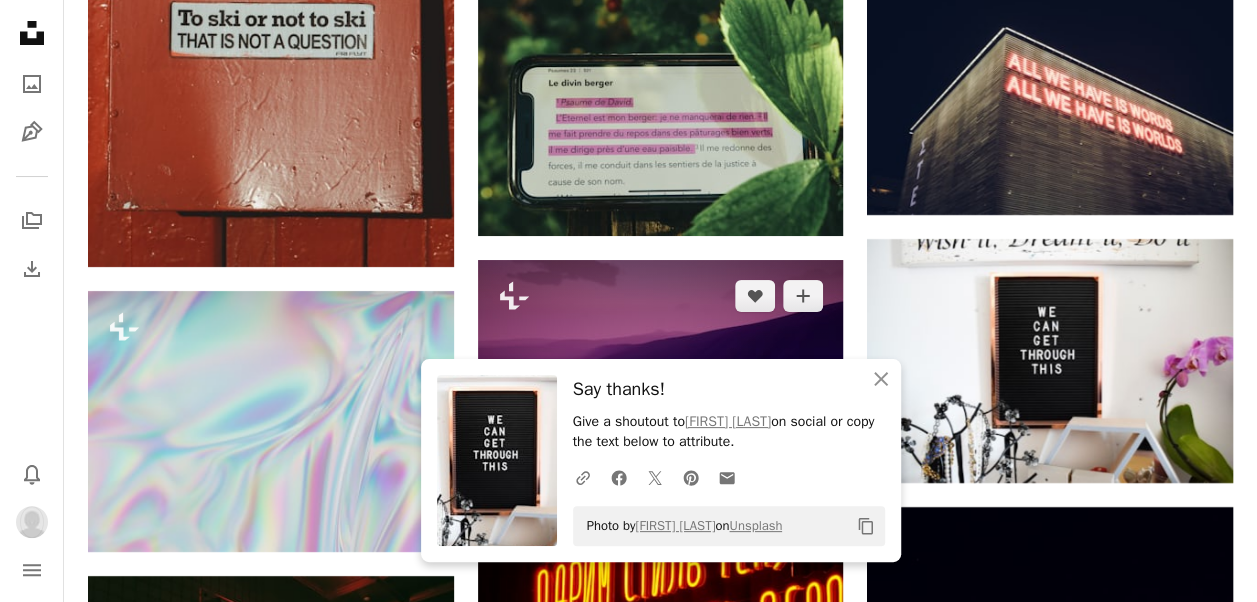 click at bounding box center (661, 363) 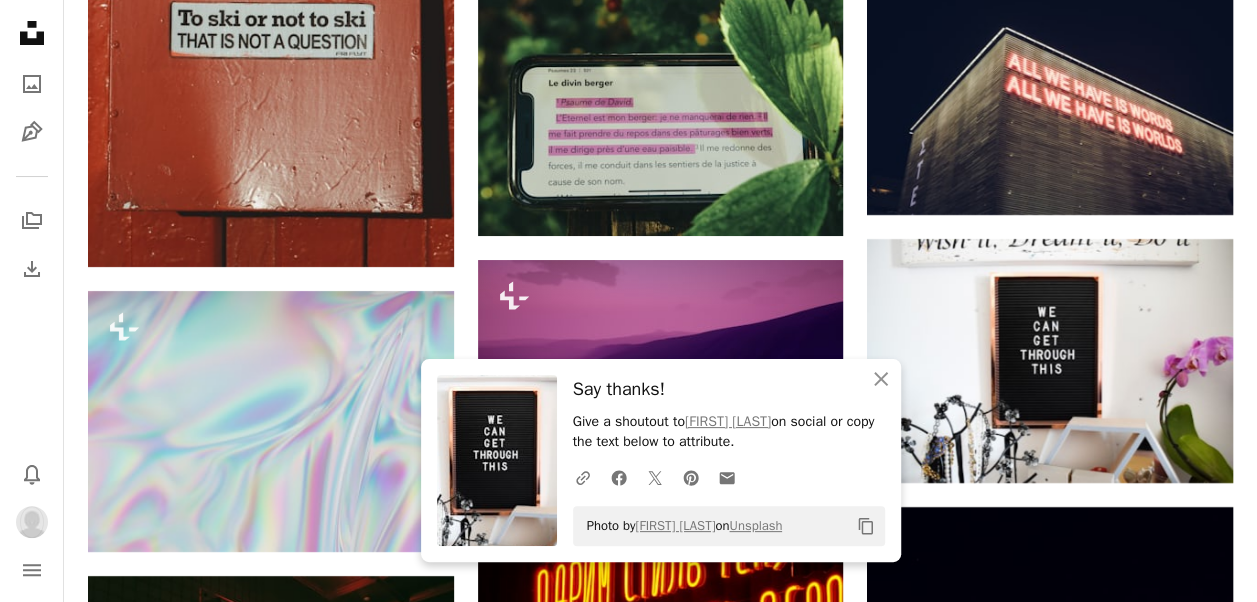 click on "**********" at bounding box center (628, -43202) 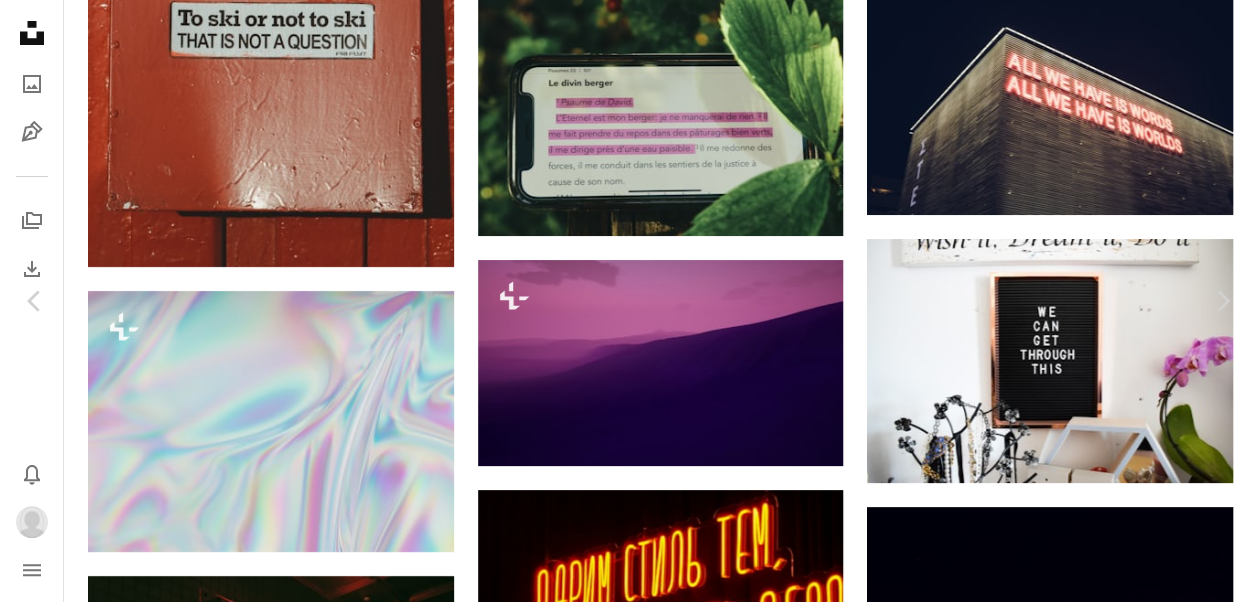 click on "**********" at bounding box center (628, -43202) 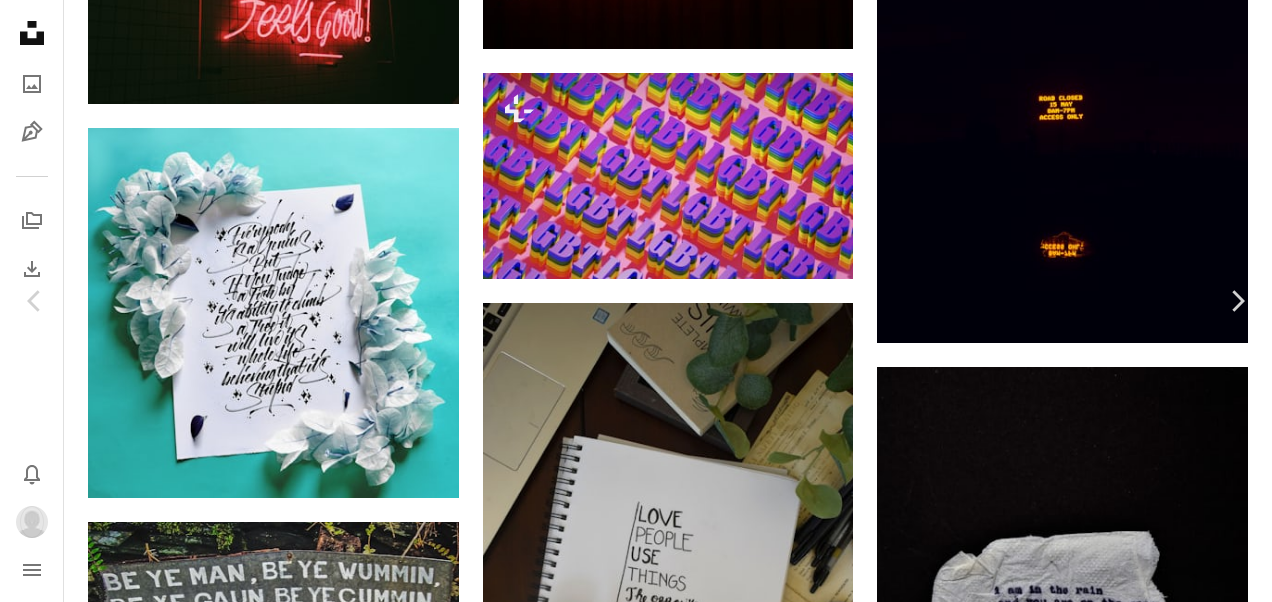 click on "Chevron right" at bounding box center (1237, 301) 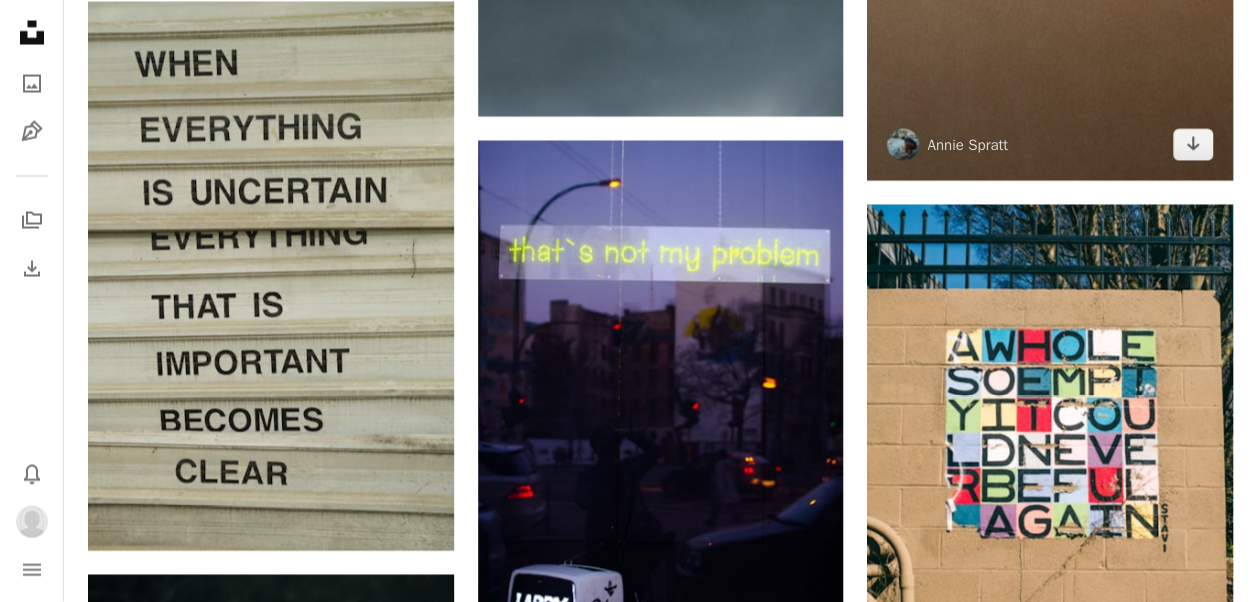 scroll, scrollTop: 92515, scrollLeft: 0, axis: vertical 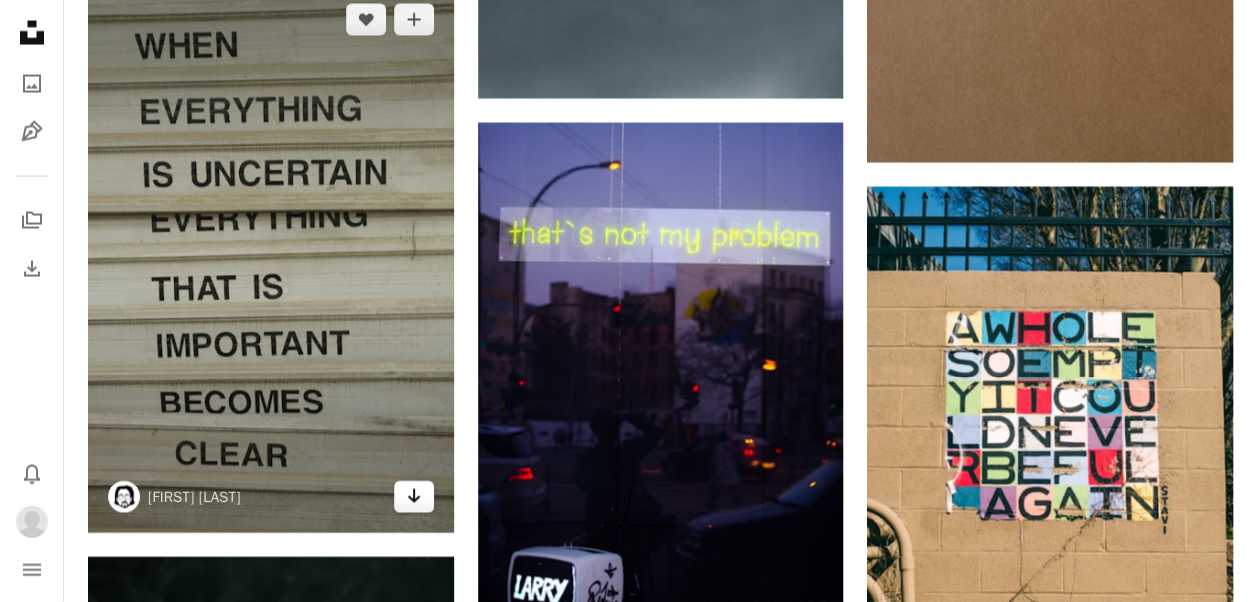 click on "Arrow pointing down" 